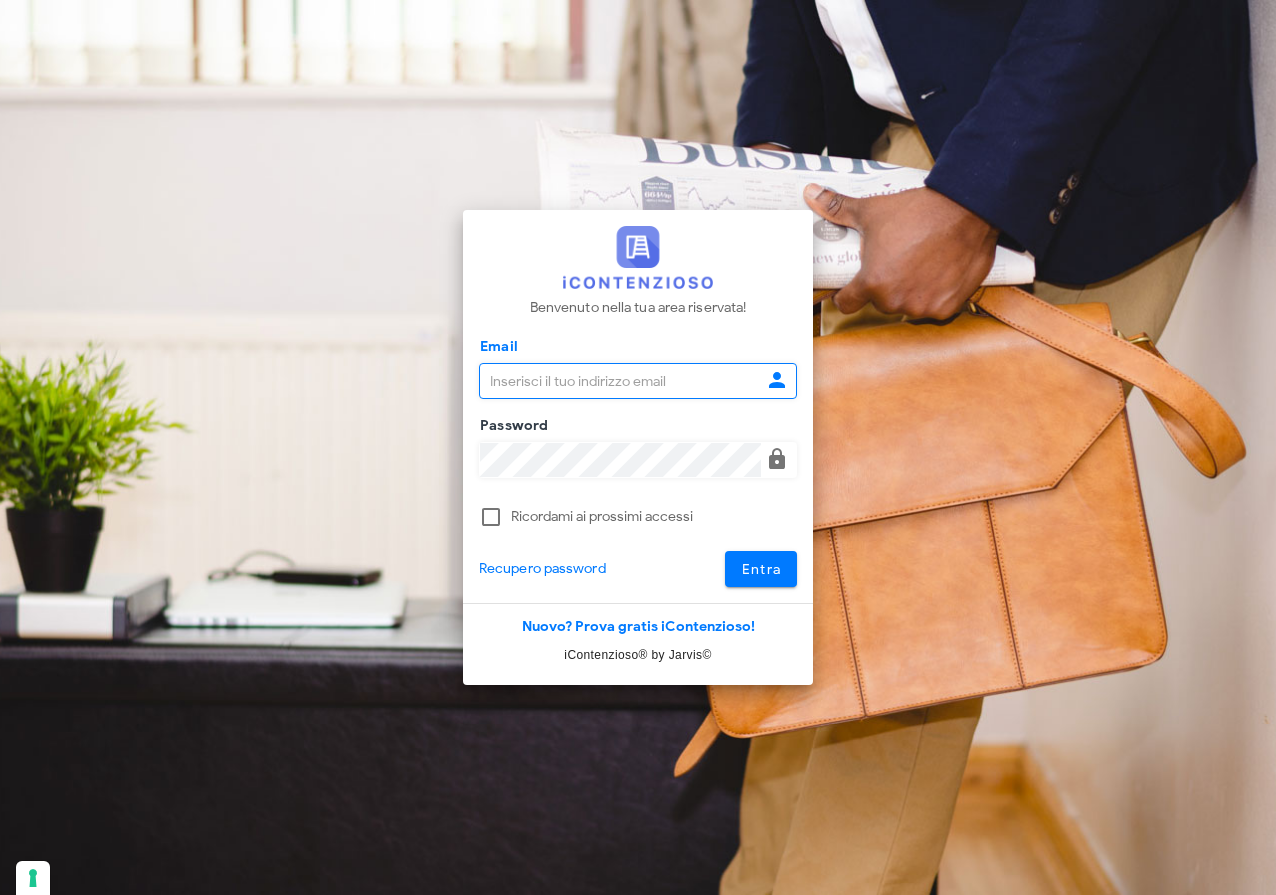scroll, scrollTop: 0, scrollLeft: 0, axis: both 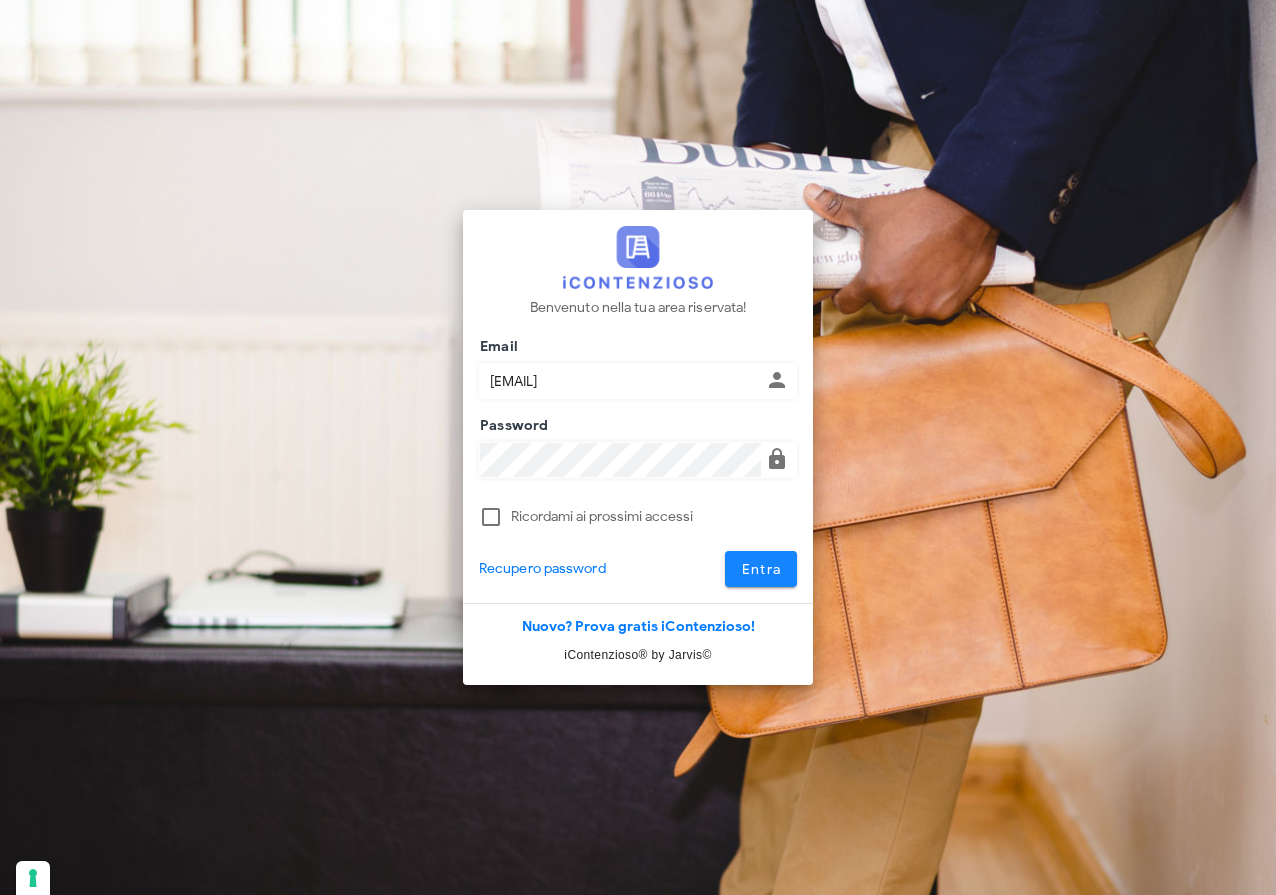 click on "Entra" at bounding box center (761, 569) 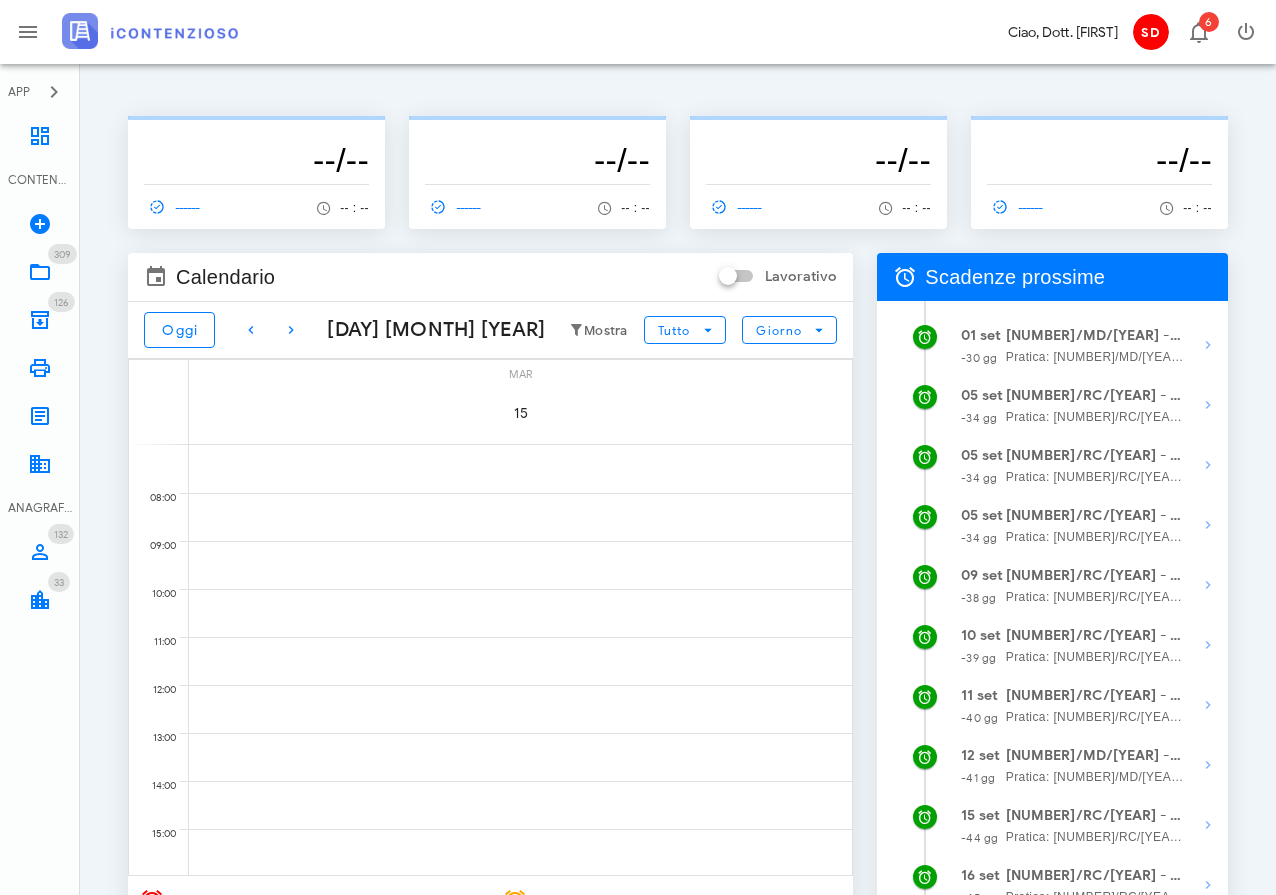 scroll, scrollTop: 0, scrollLeft: 0, axis: both 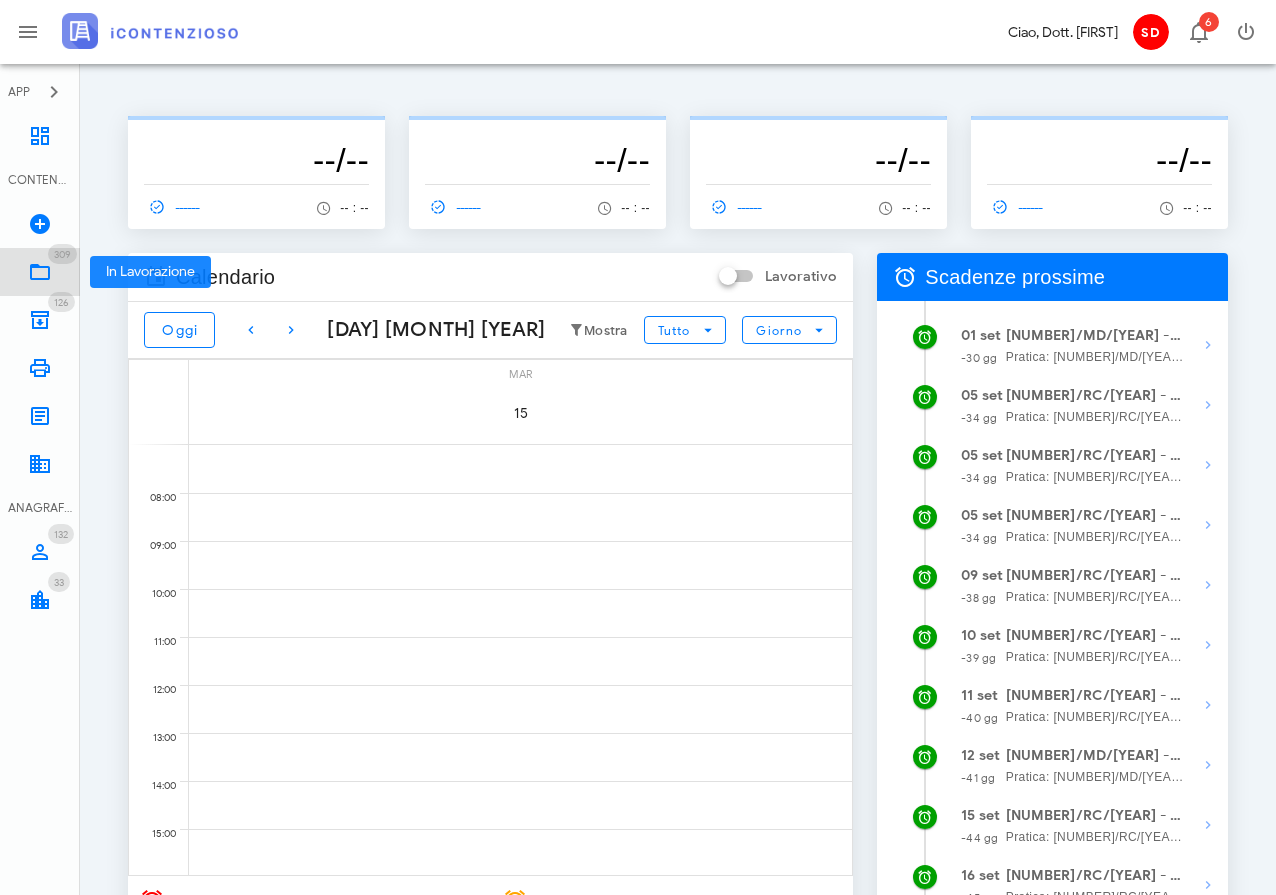 click at bounding box center [40, 272] 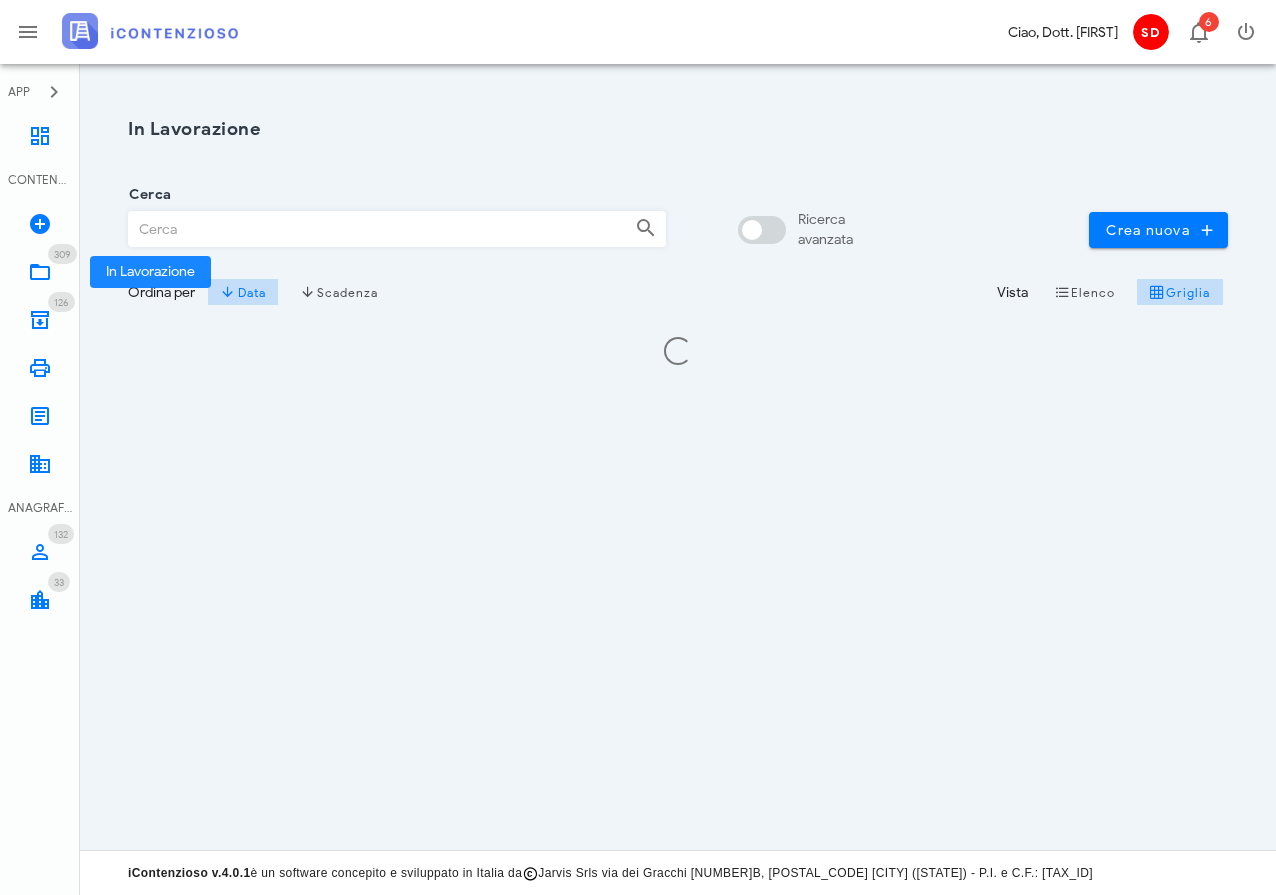 scroll, scrollTop: 0, scrollLeft: 0, axis: both 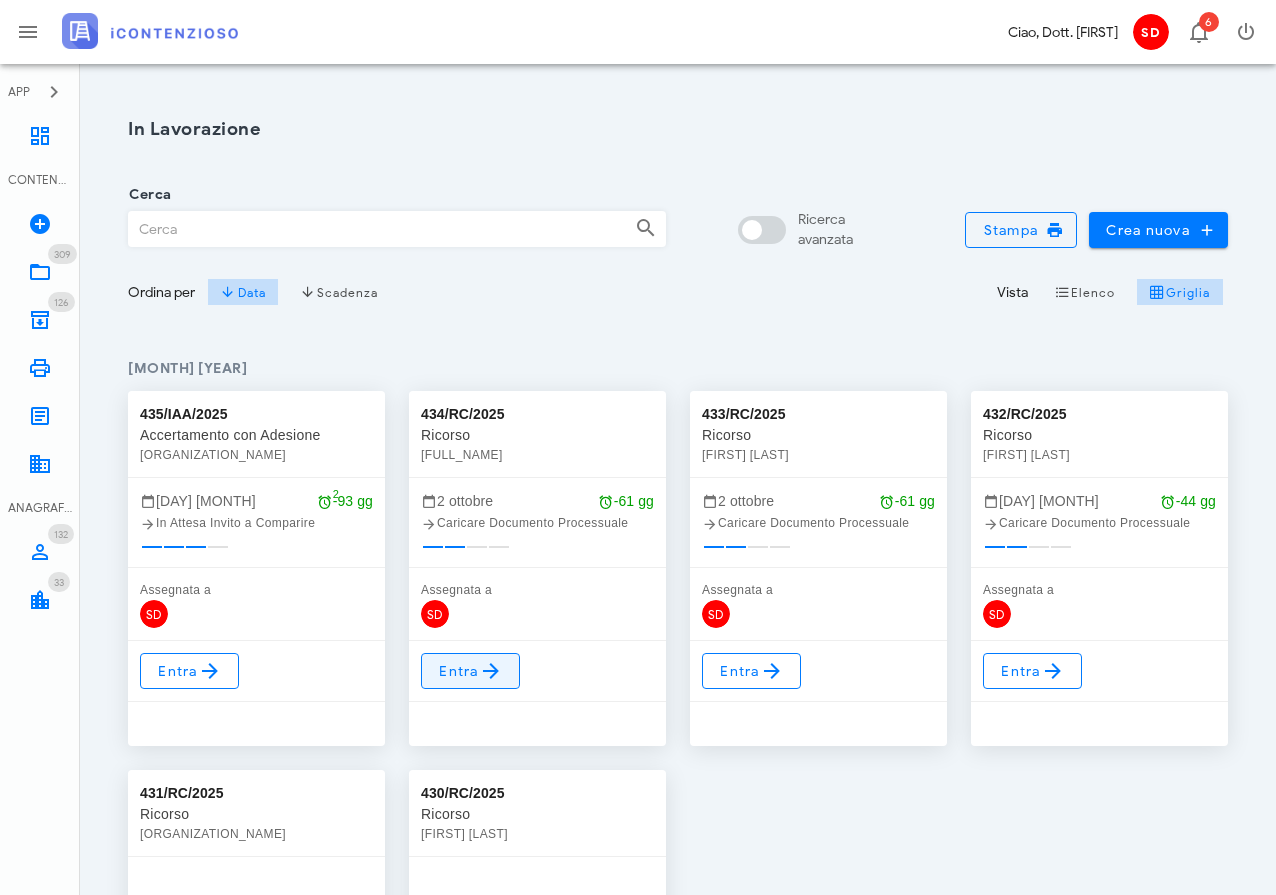 click on "Entra" at bounding box center (470, 671) 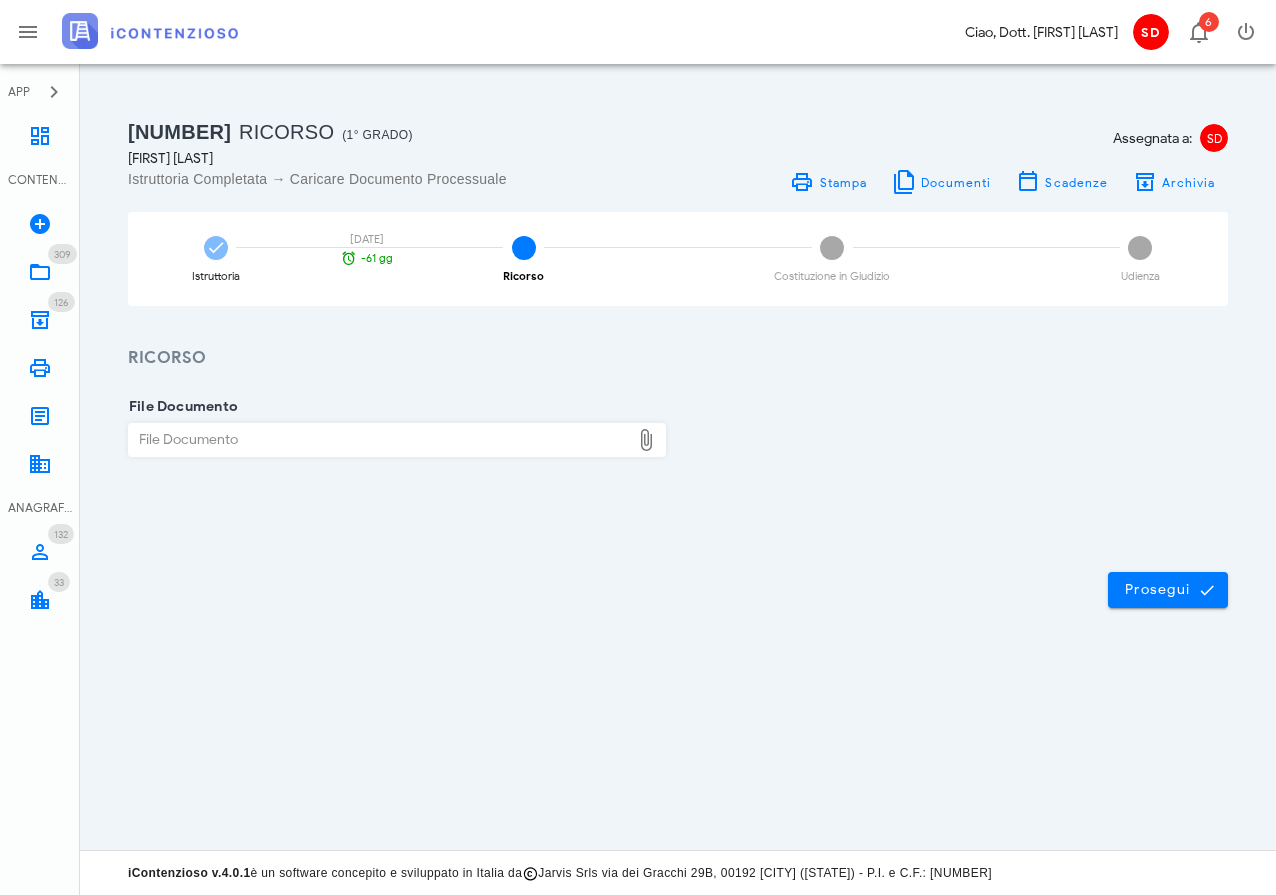 scroll, scrollTop: 0, scrollLeft: 0, axis: both 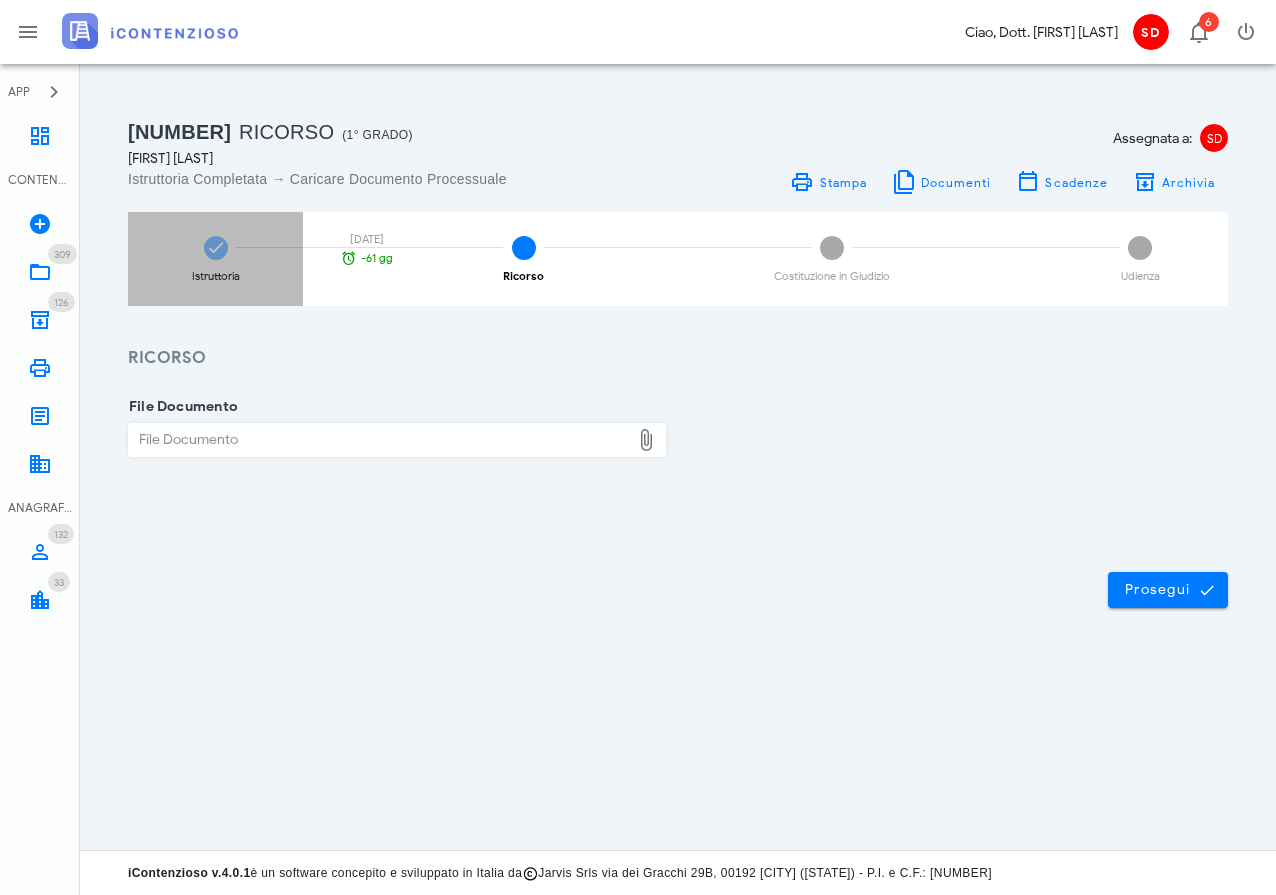 click at bounding box center (216, 248) 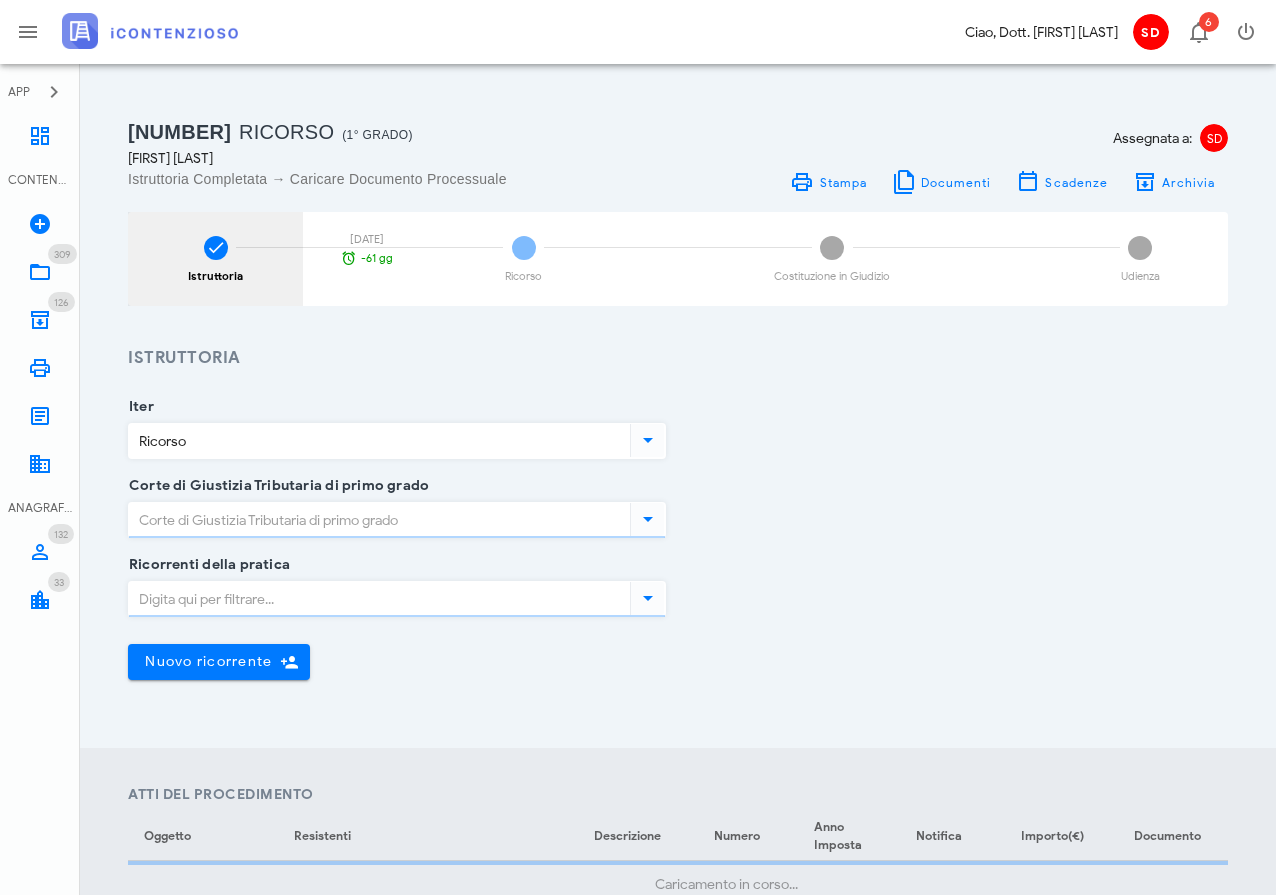 type on "Ragusa" 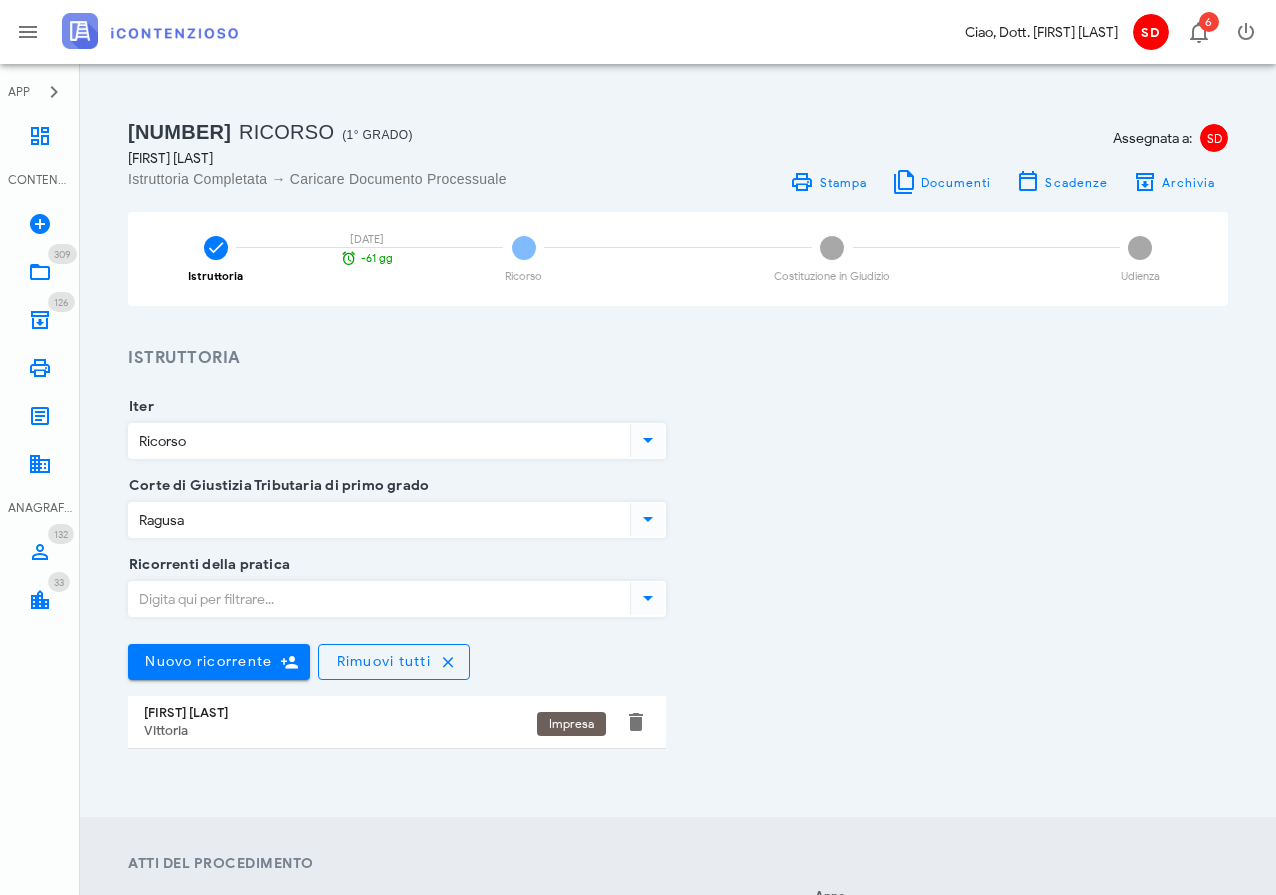 scroll, scrollTop: 0, scrollLeft: 0, axis: both 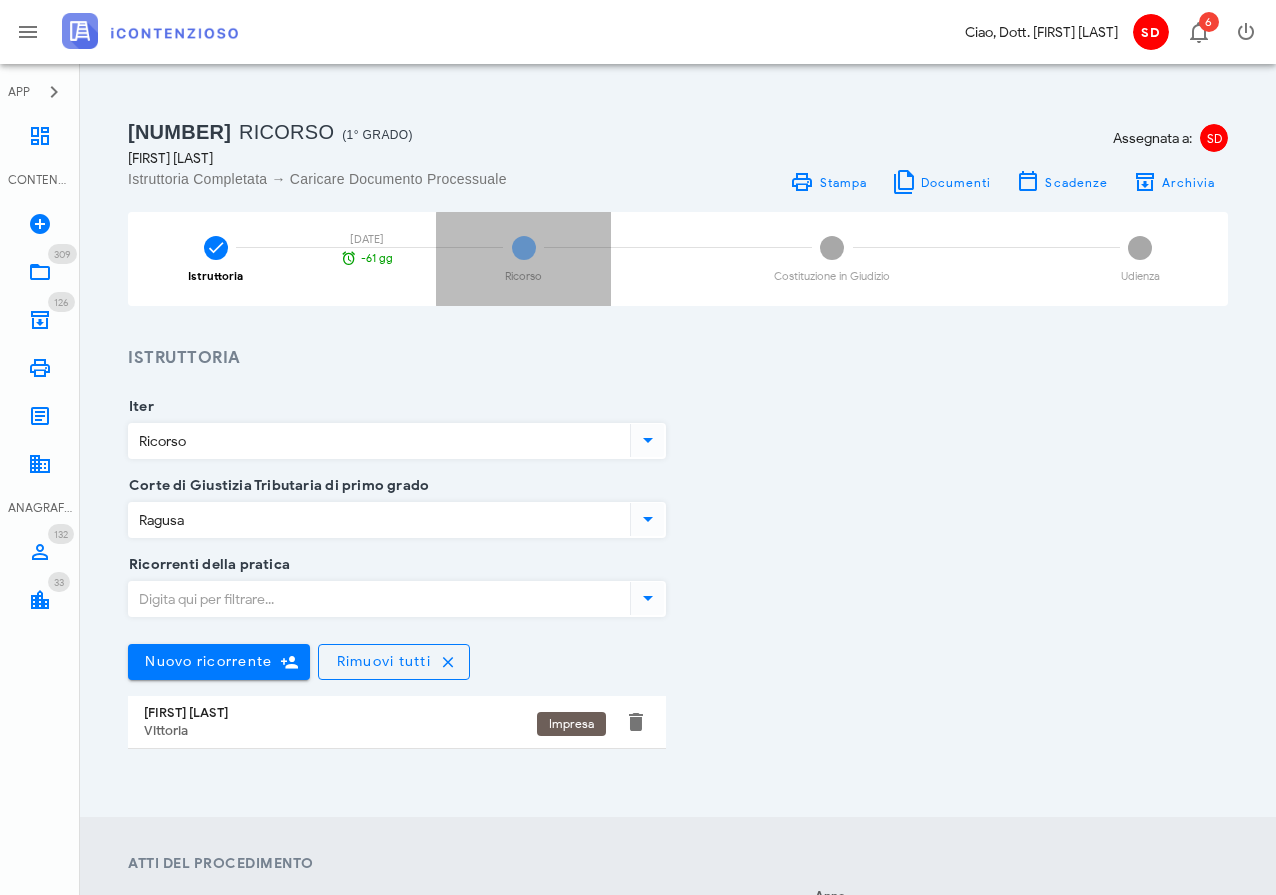 click on "2" at bounding box center (524, 248) 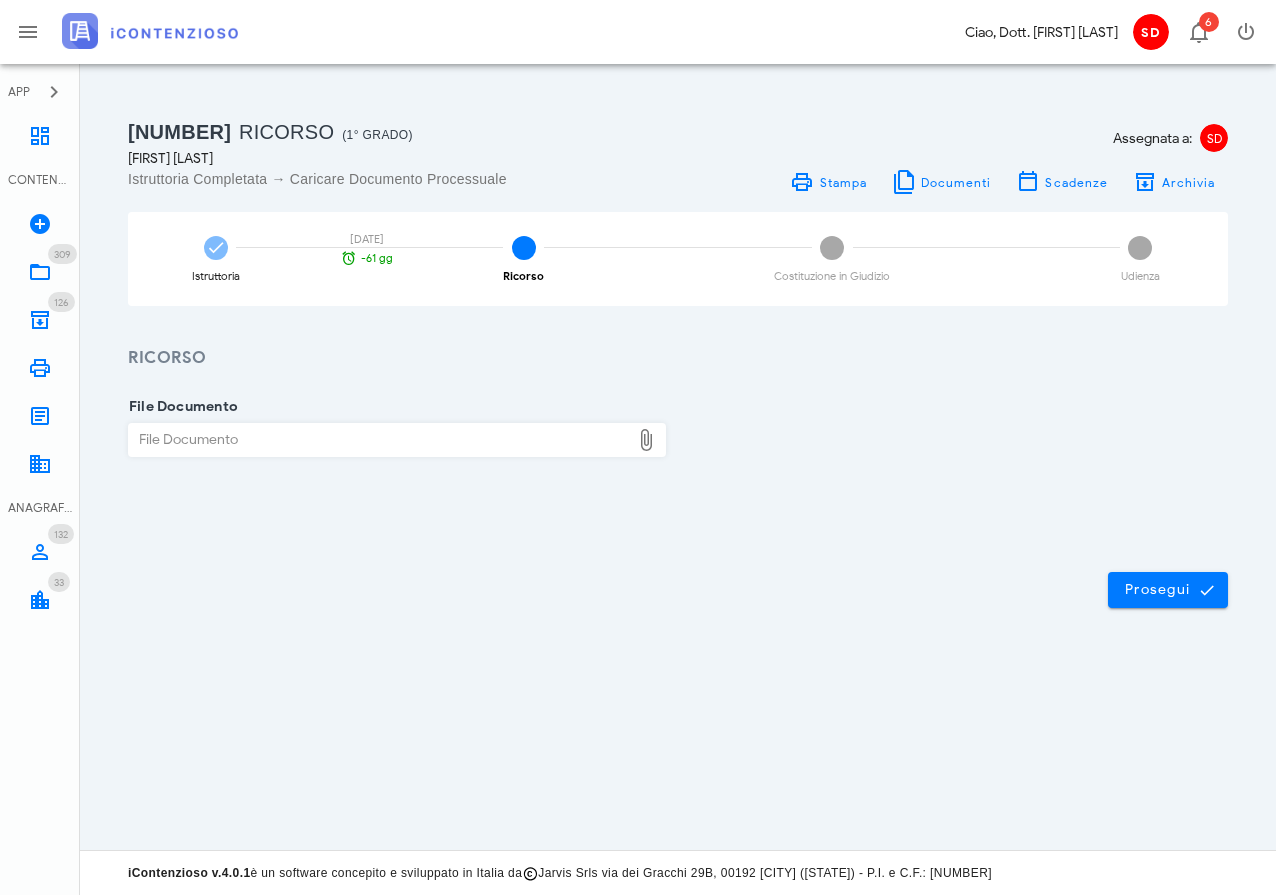 click on "File Documento" at bounding box center [379, 440] 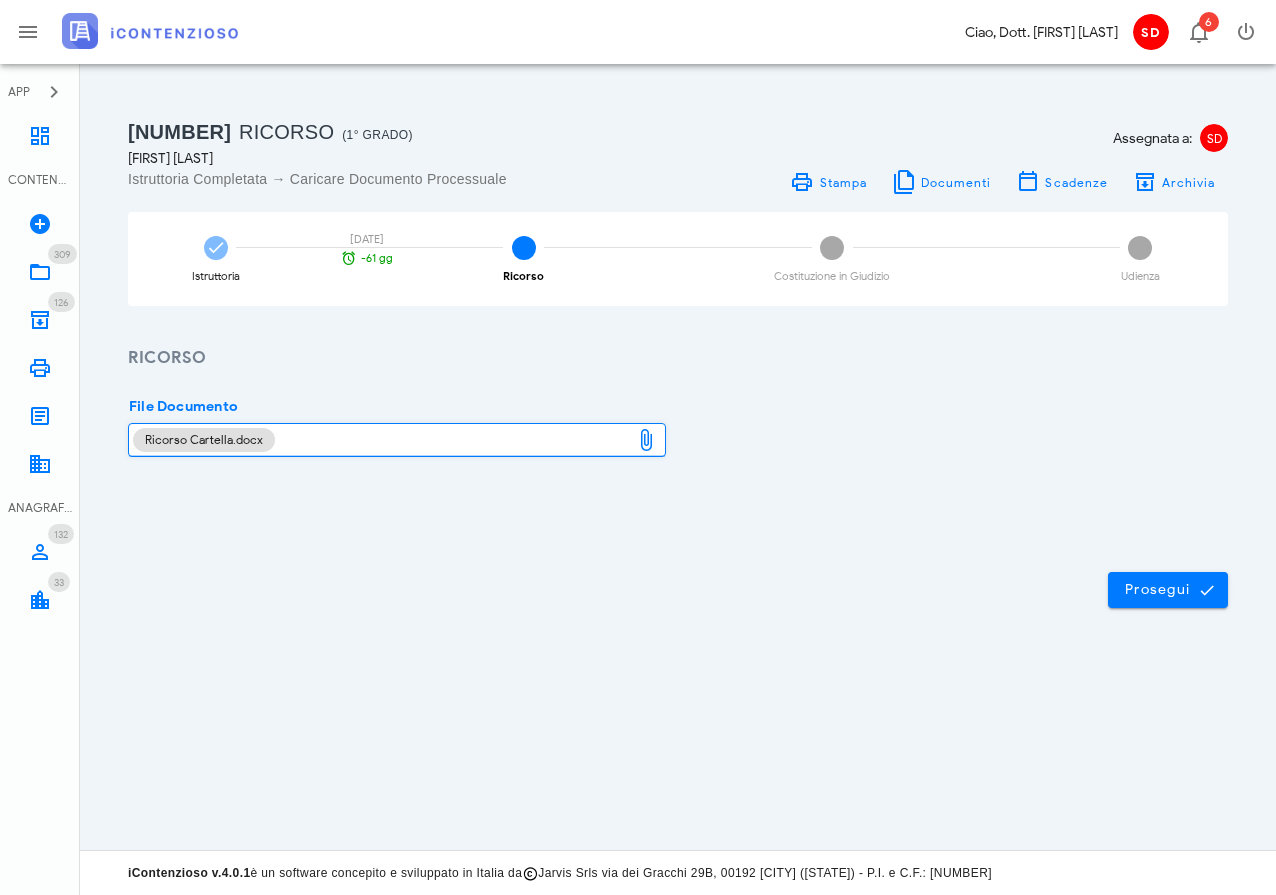 type 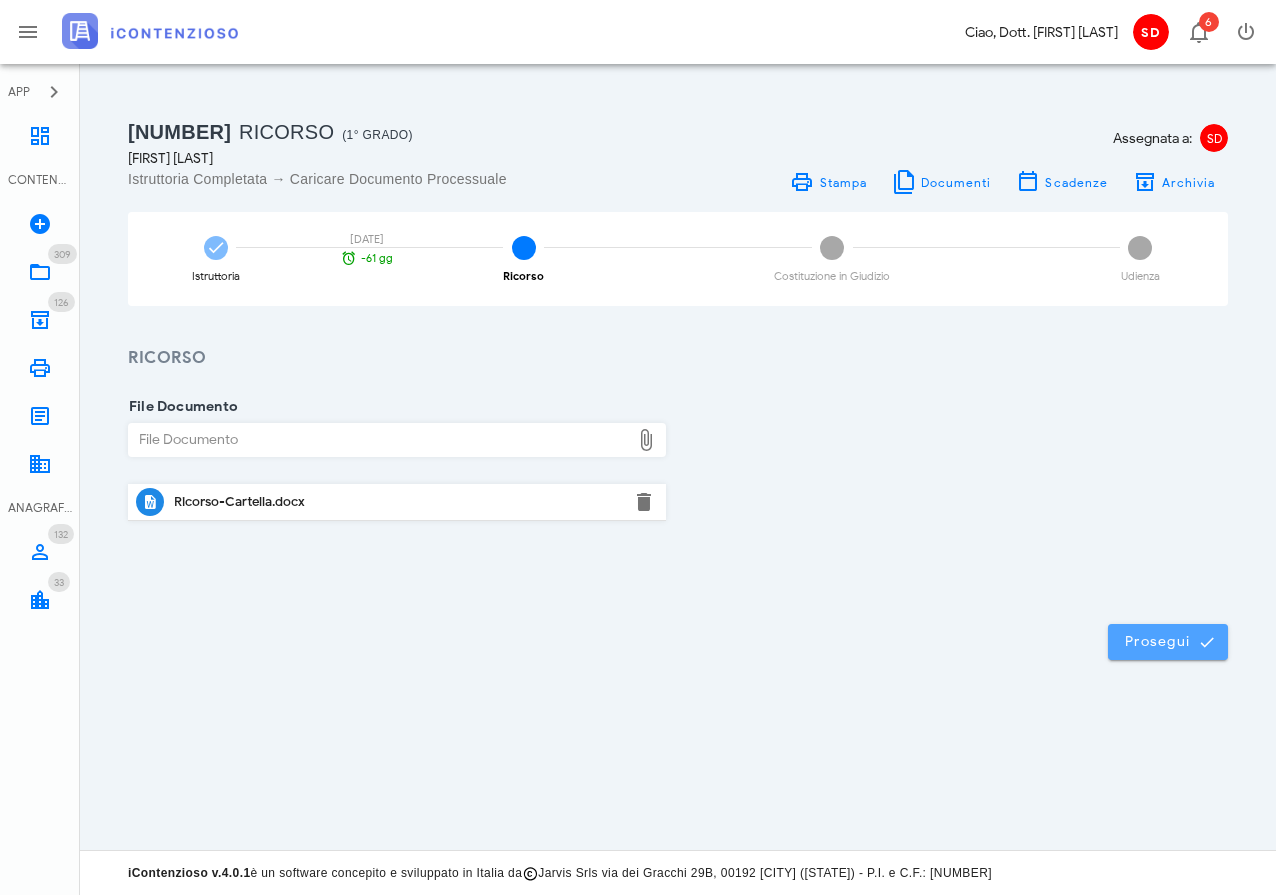 click on "Prosegui" at bounding box center [1168, 642] 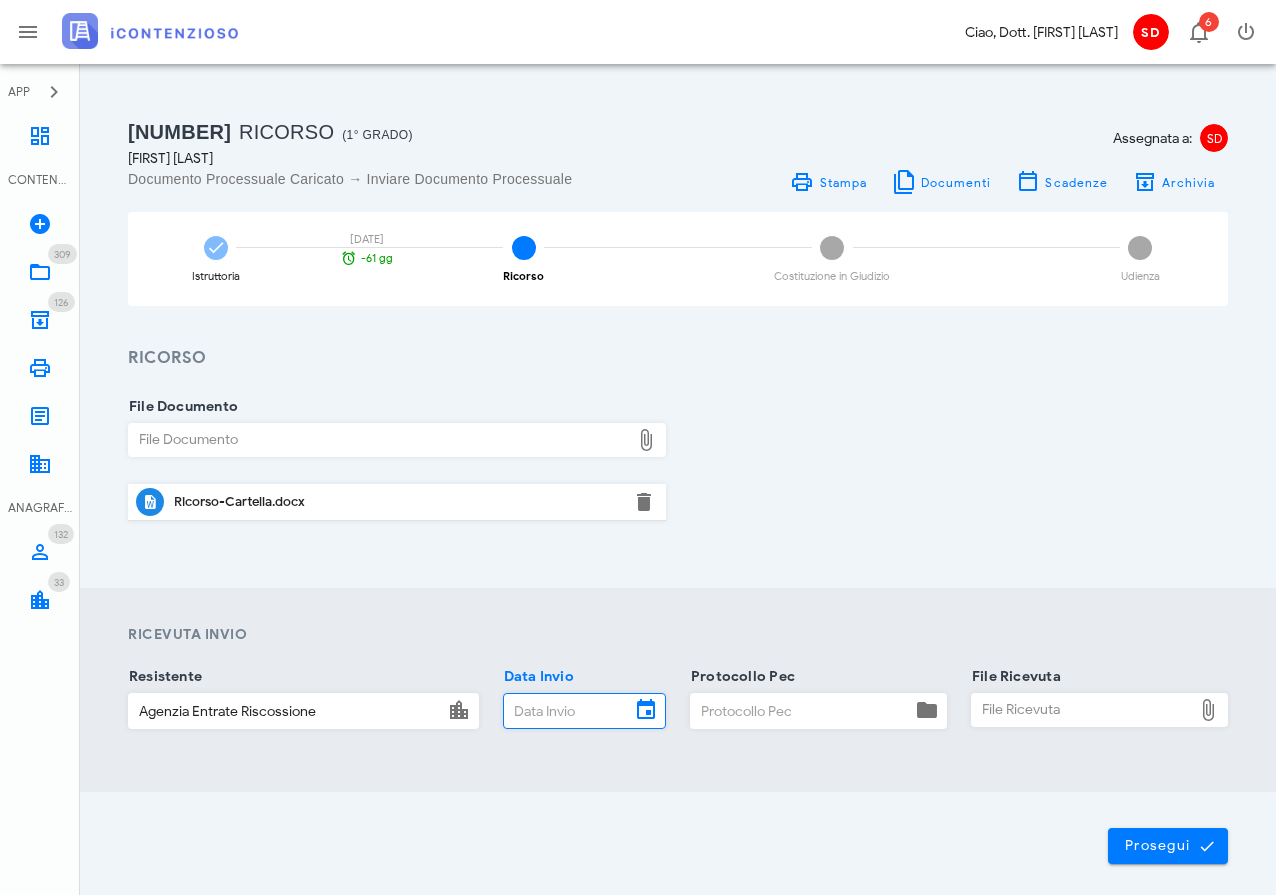 click on "Data Invio" at bounding box center (567, 711) 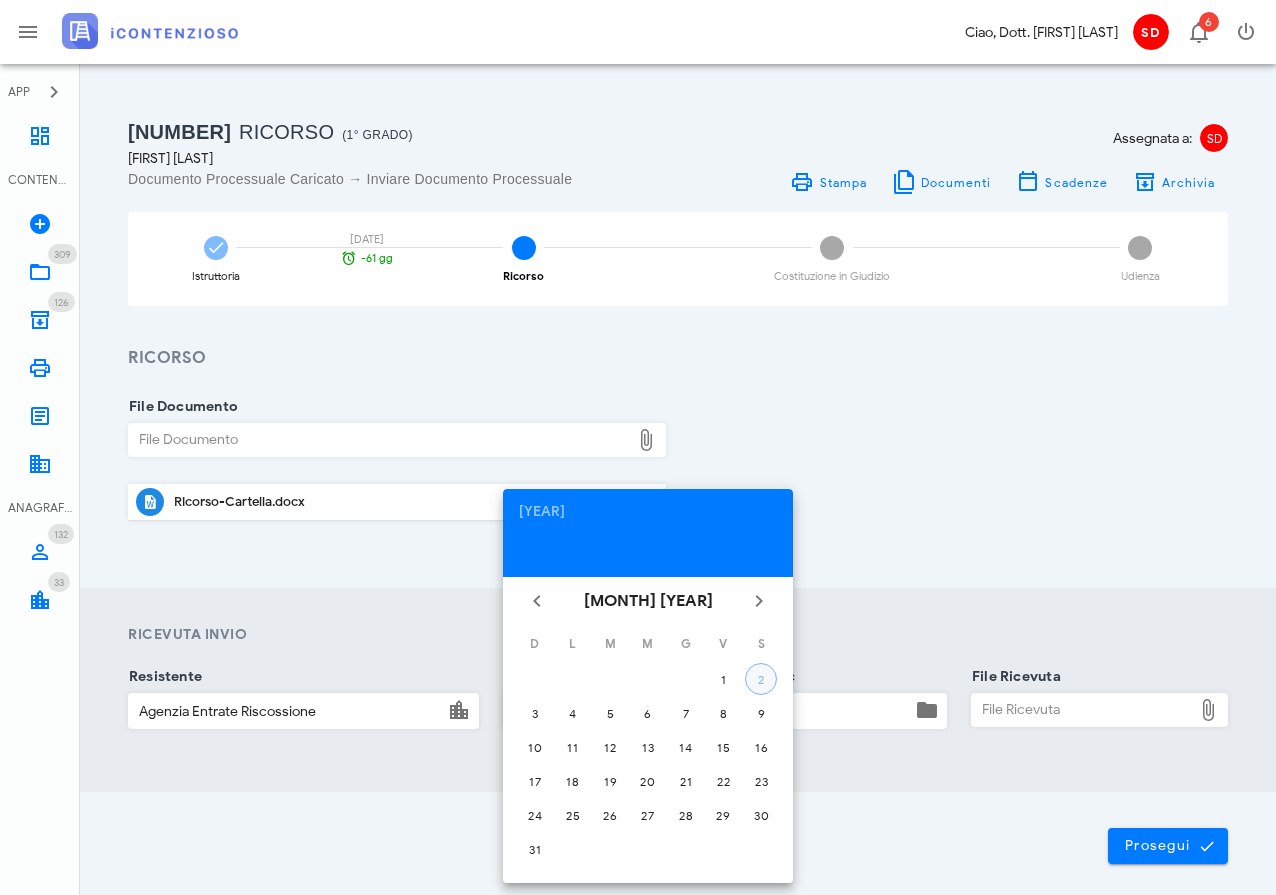 click on "2" at bounding box center [761, 679] 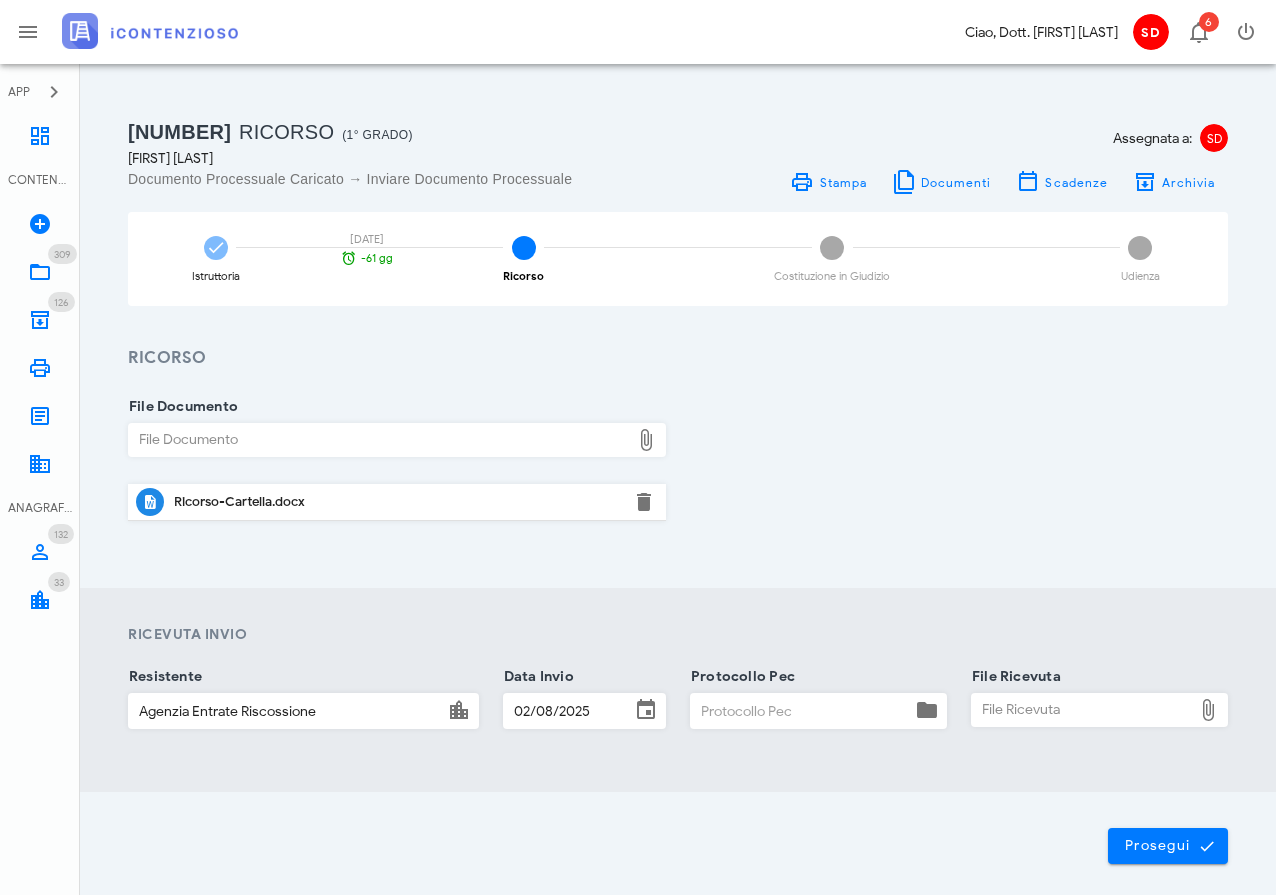 click on "Protocollo Pec" at bounding box center (801, 711) 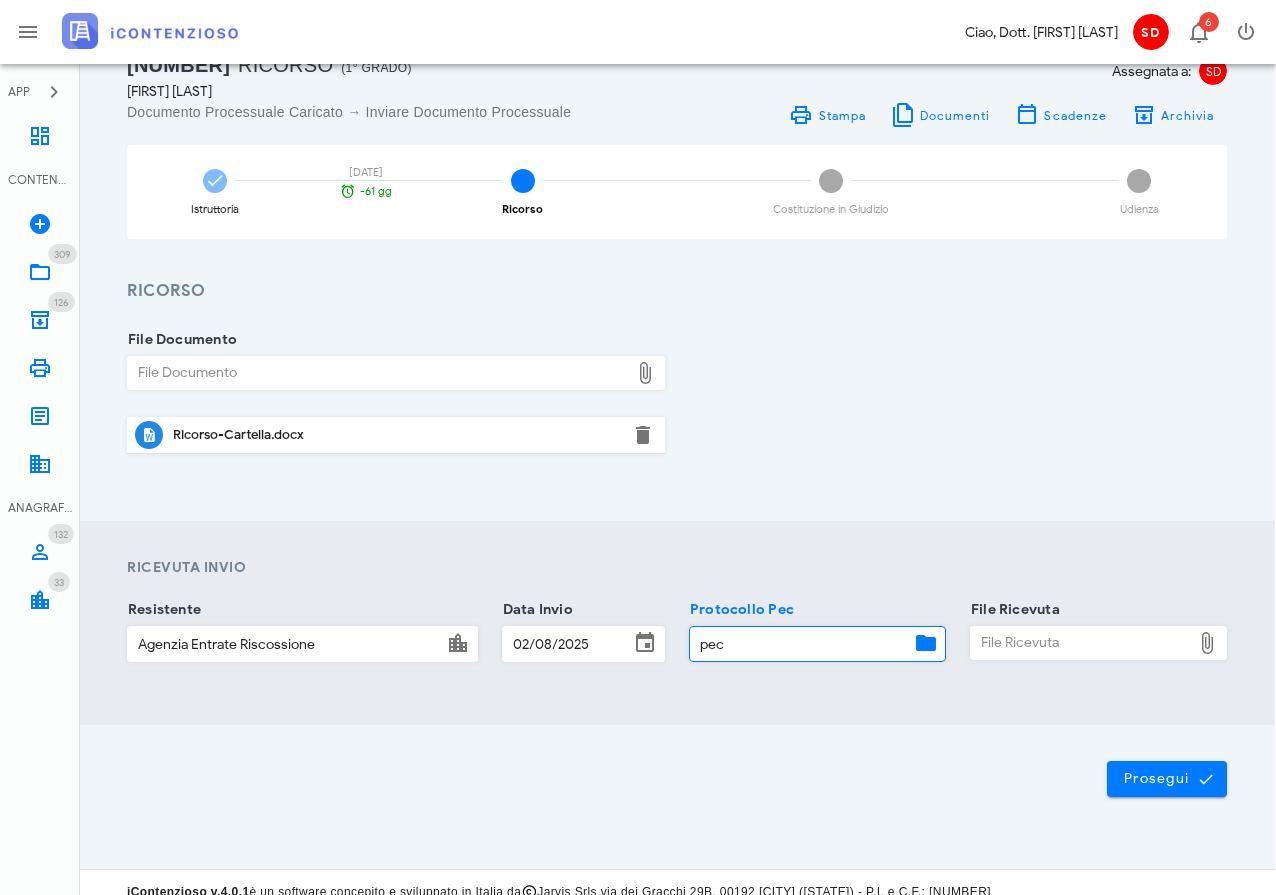 scroll, scrollTop: 68, scrollLeft: 1, axis: both 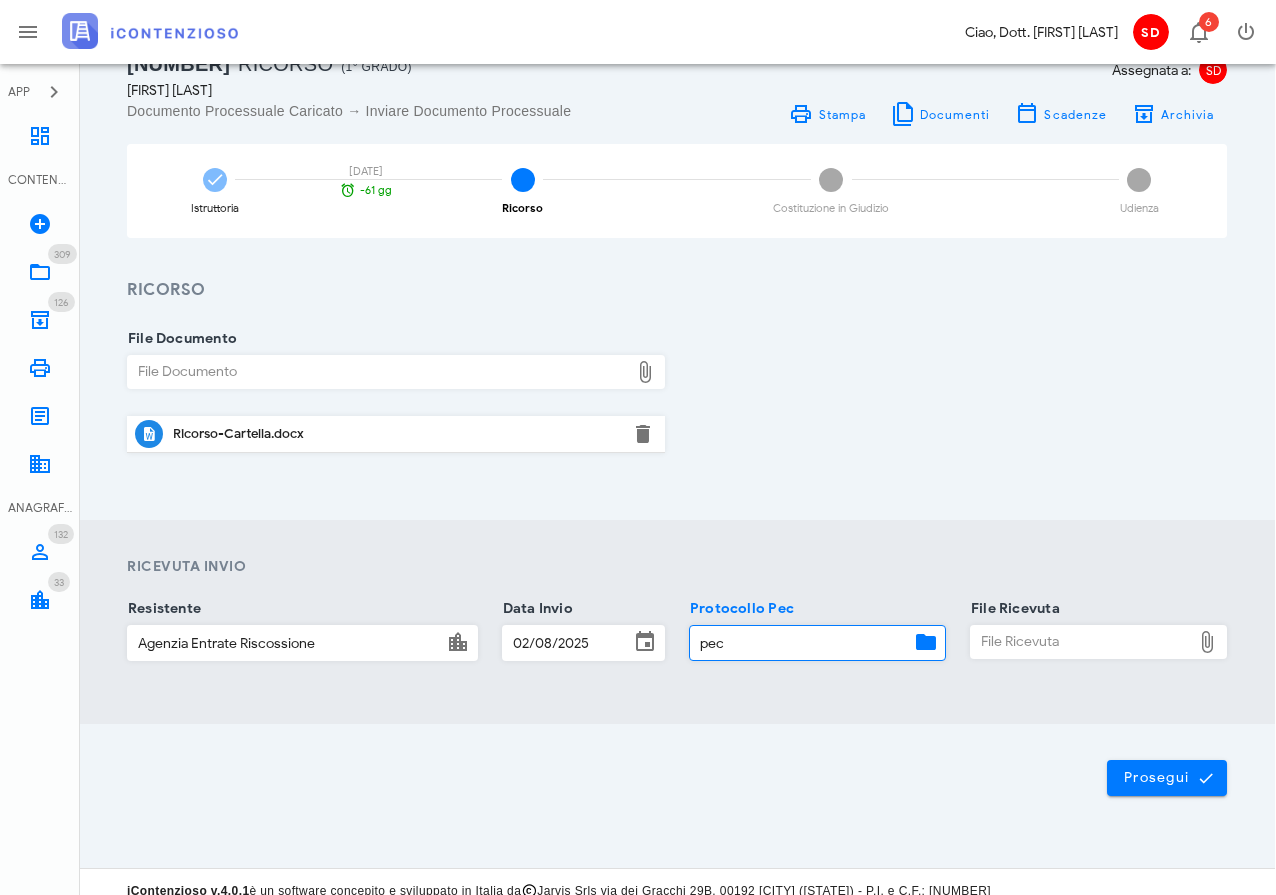 type on "pec" 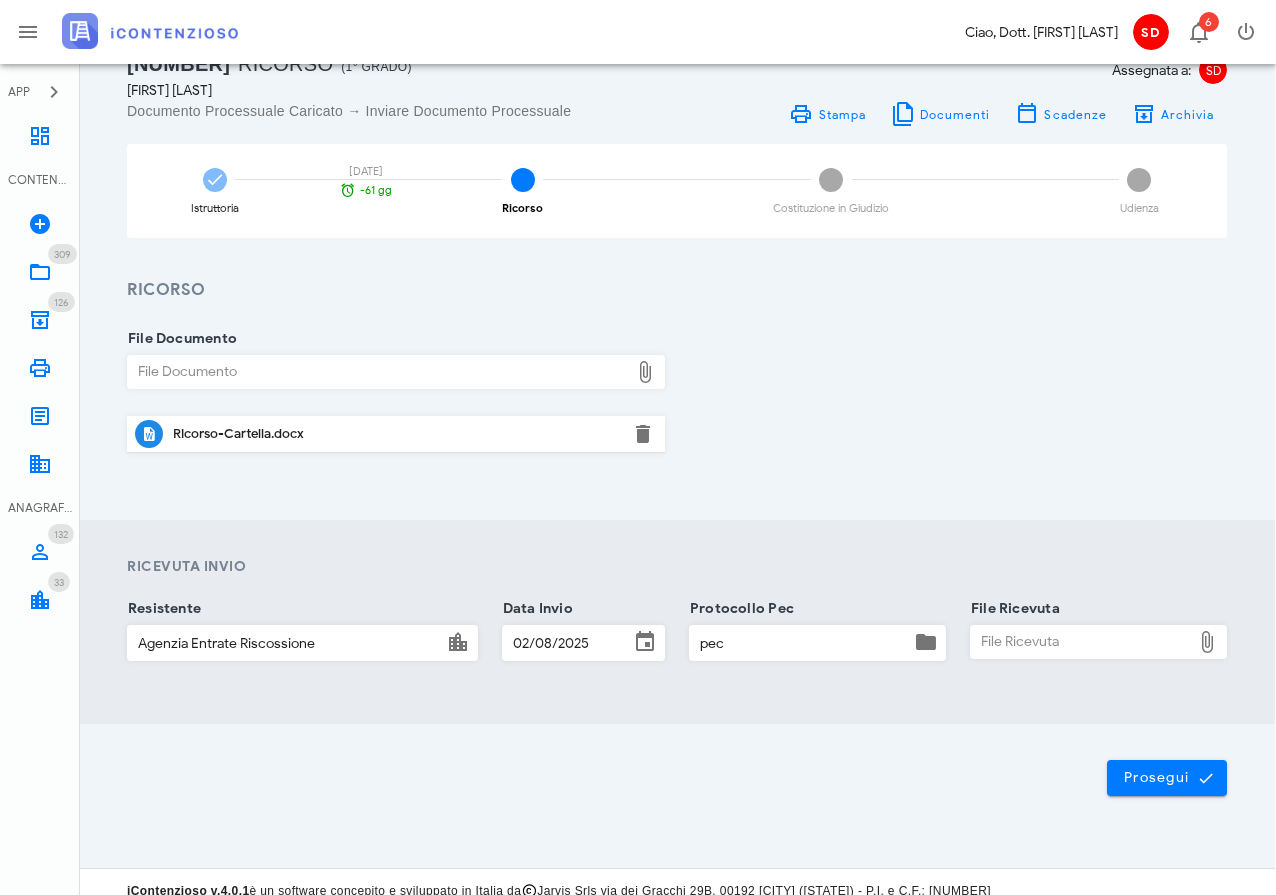 type on "C:\fakepath\Consegna pec ADER.pdf" 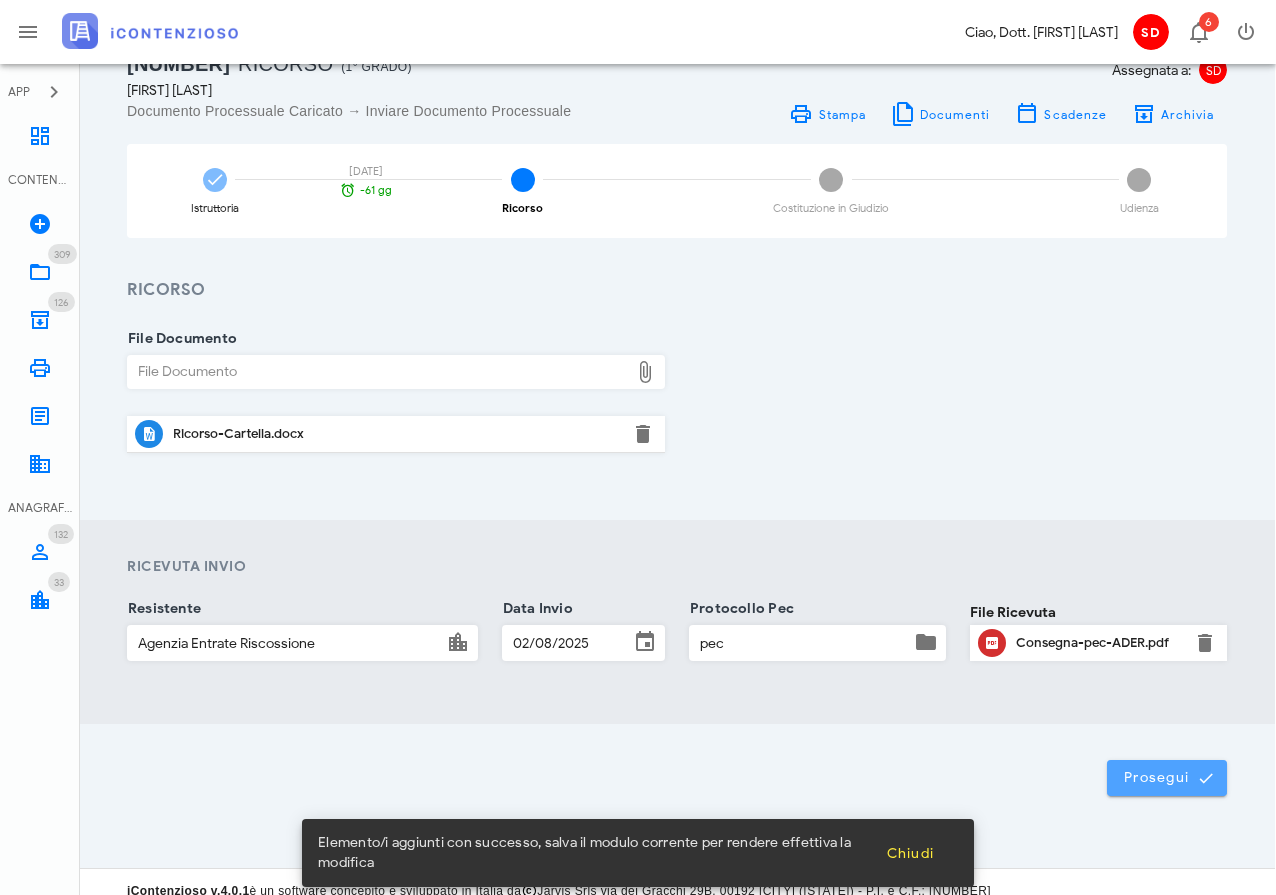 click on "Prosegui" at bounding box center [1167, 778] 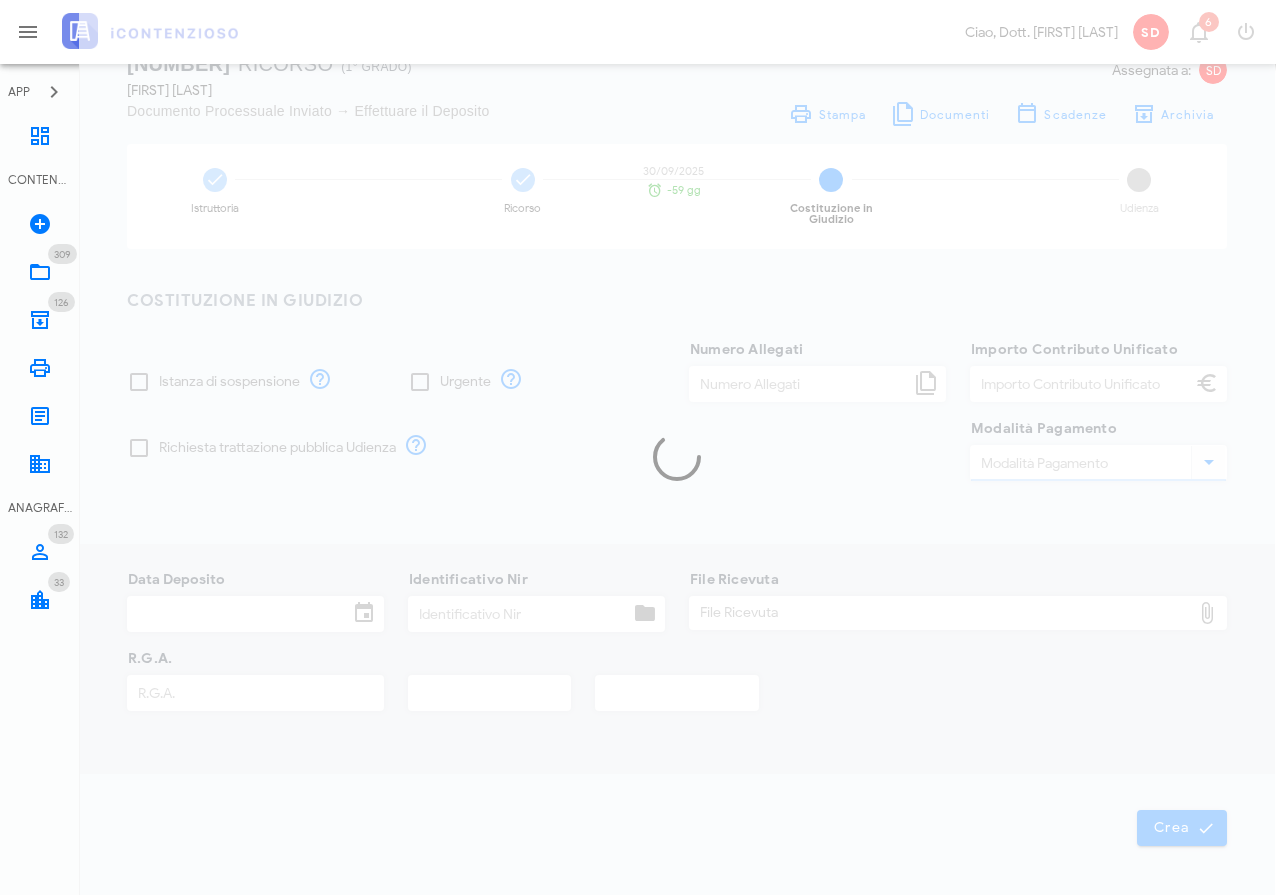 type on "120,00" 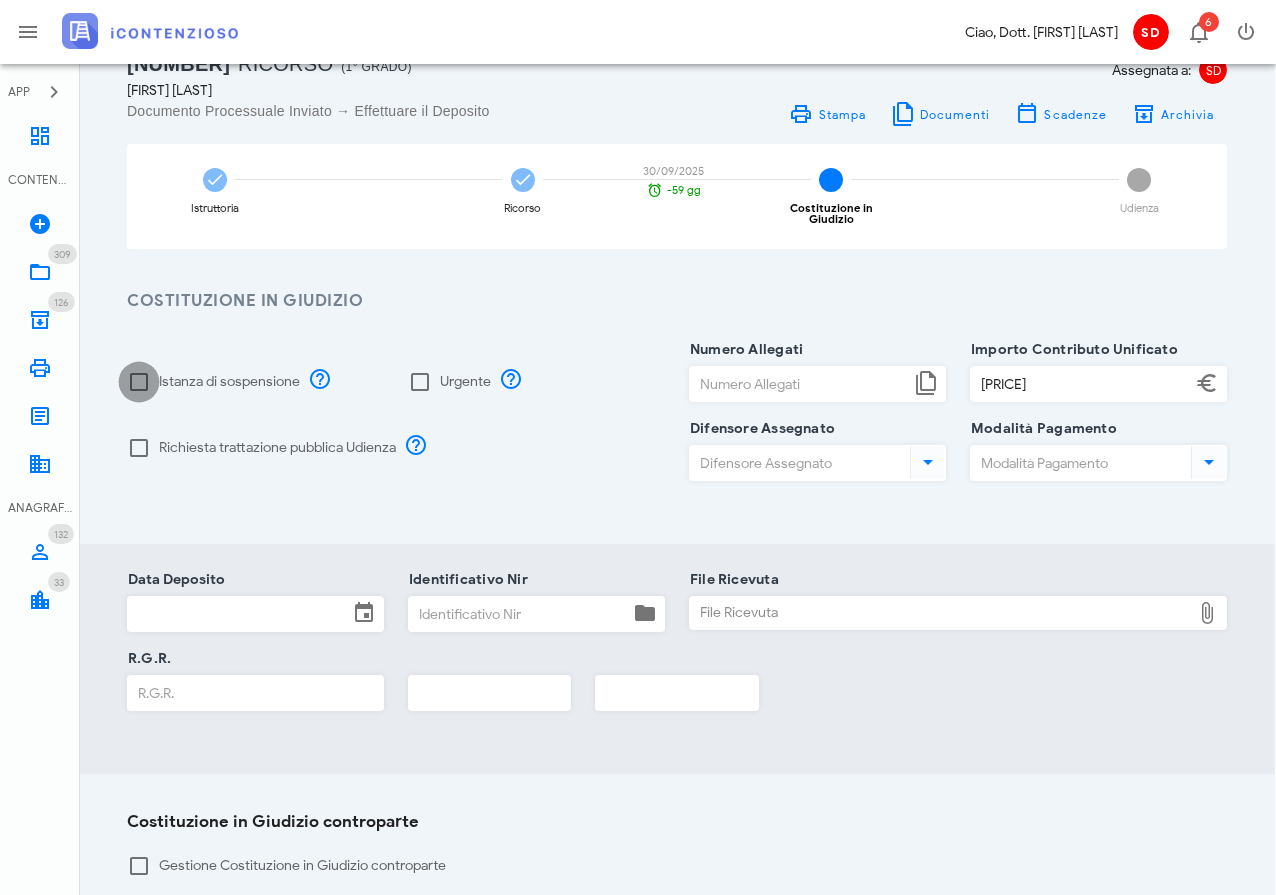 click at bounding box center (139, 382) 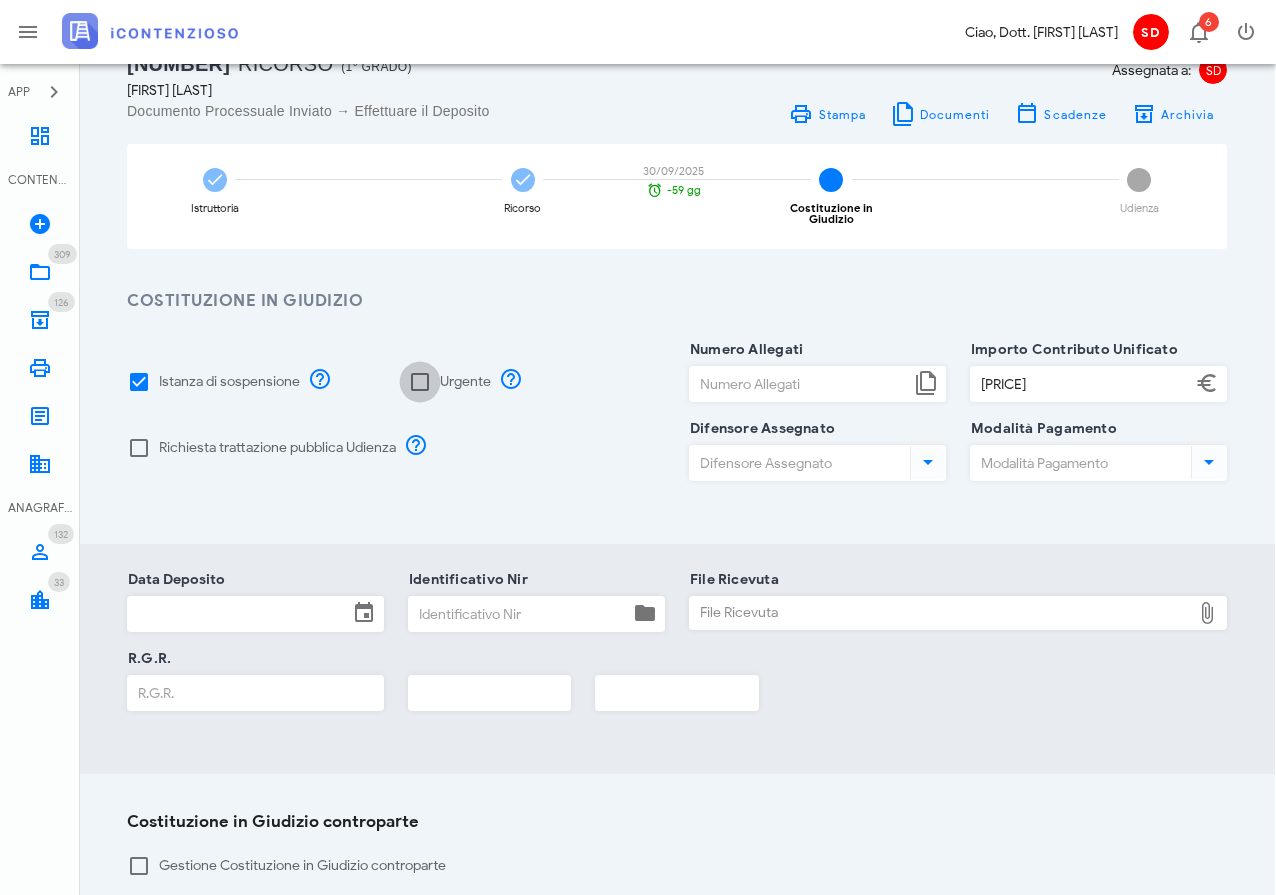click at bounding box center (420, 382) 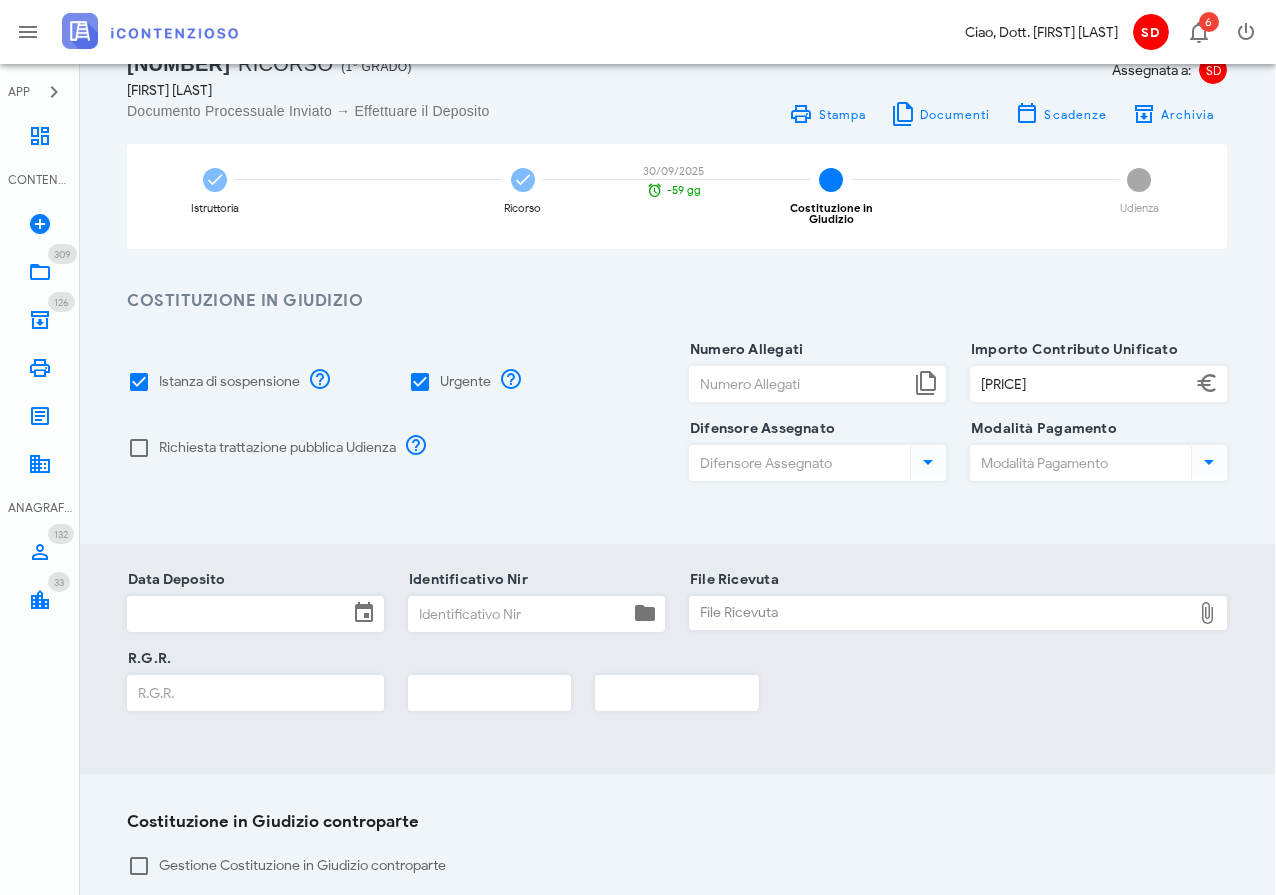 click on "Numero Allegati" at bounding box center (800, 384) 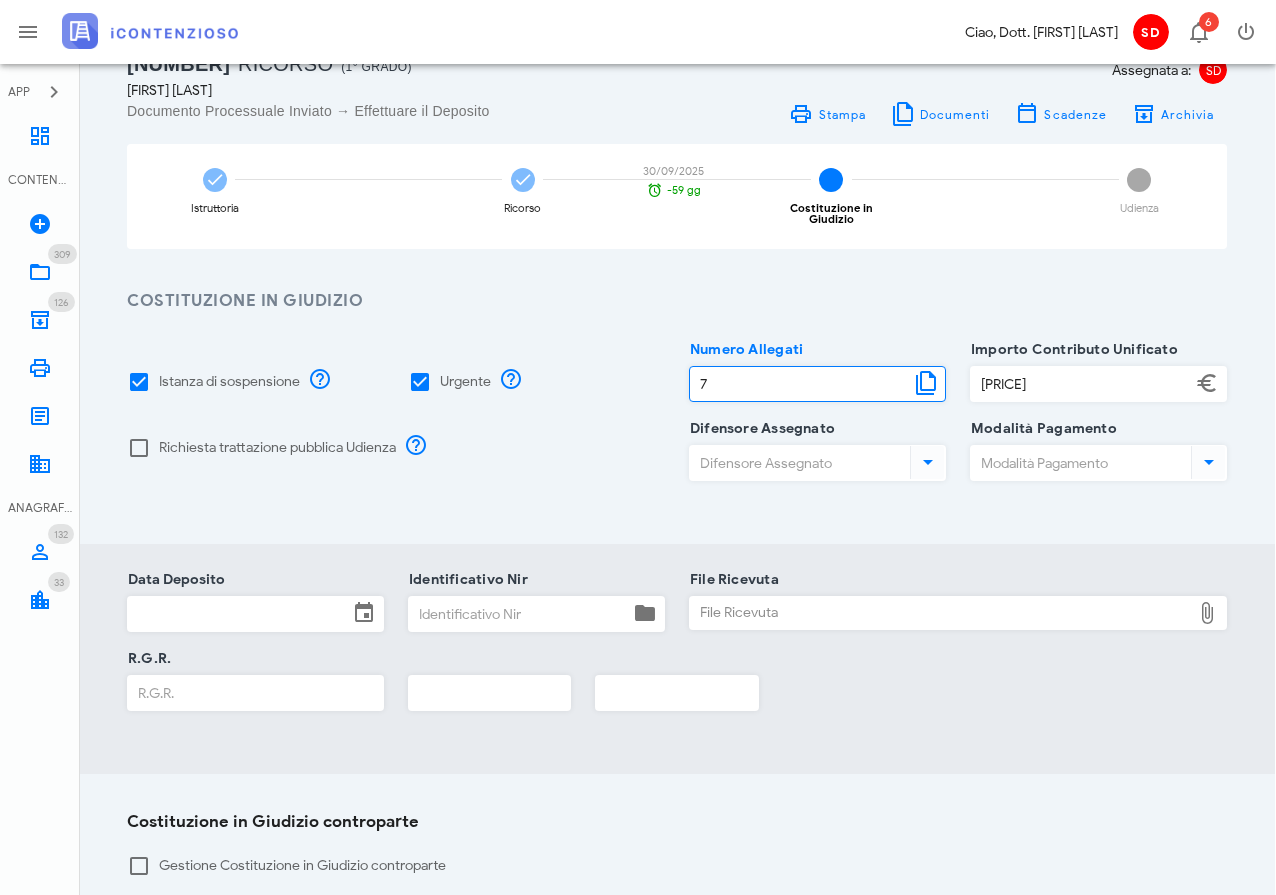 type on "7" 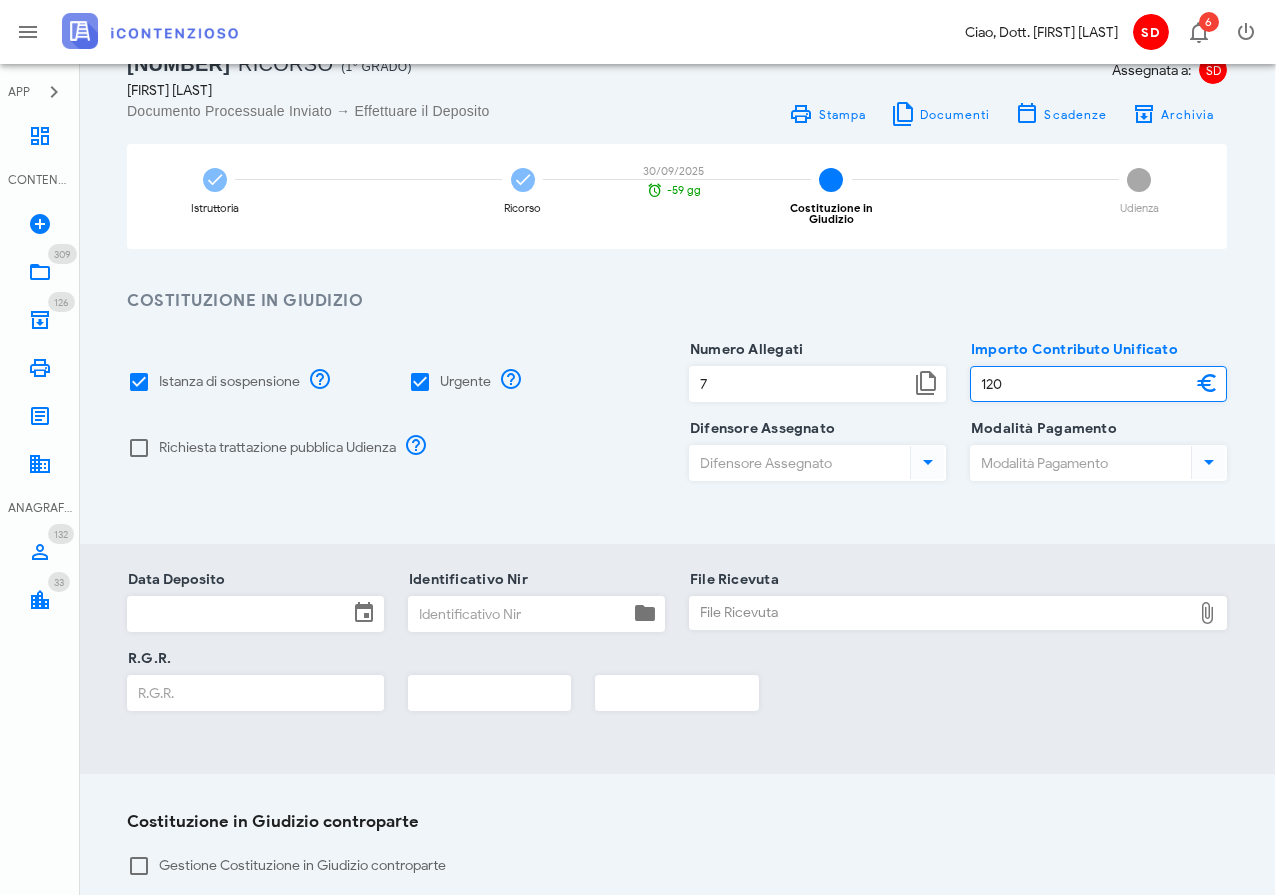type on "120,00" 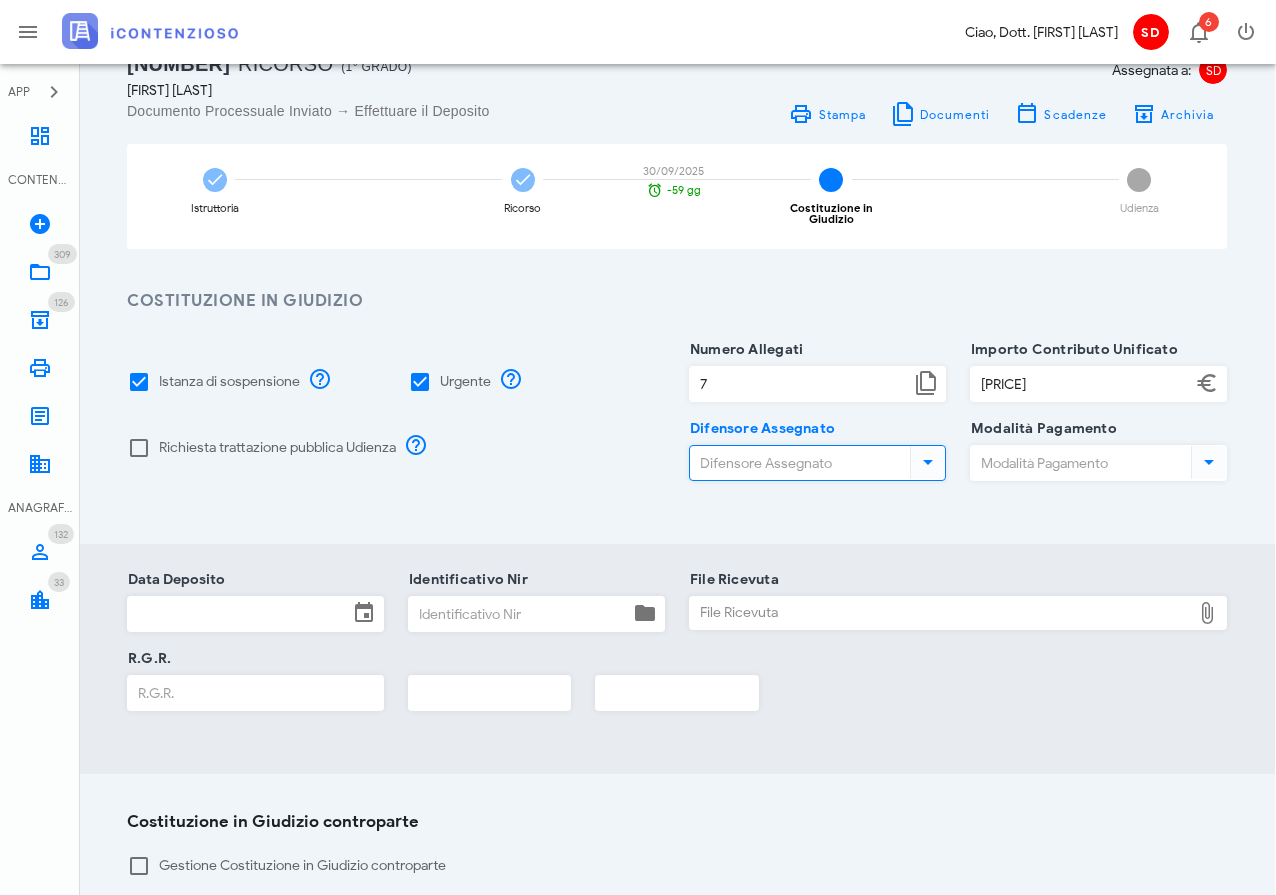 click on "Difensore Assegnato" at bounding box center [798, 463] 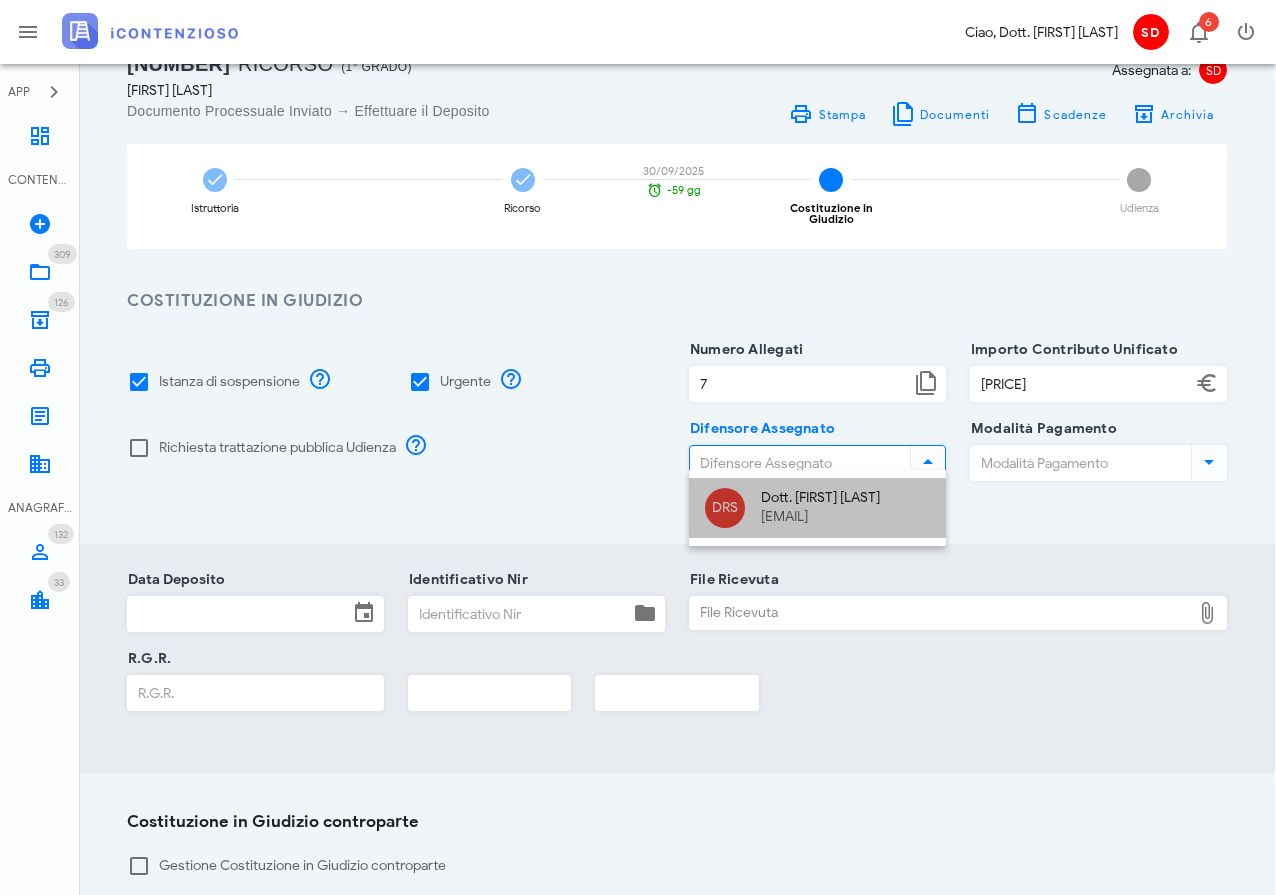 click on "Dott. Raffaele Solarino" at bounding box center [845, 498] 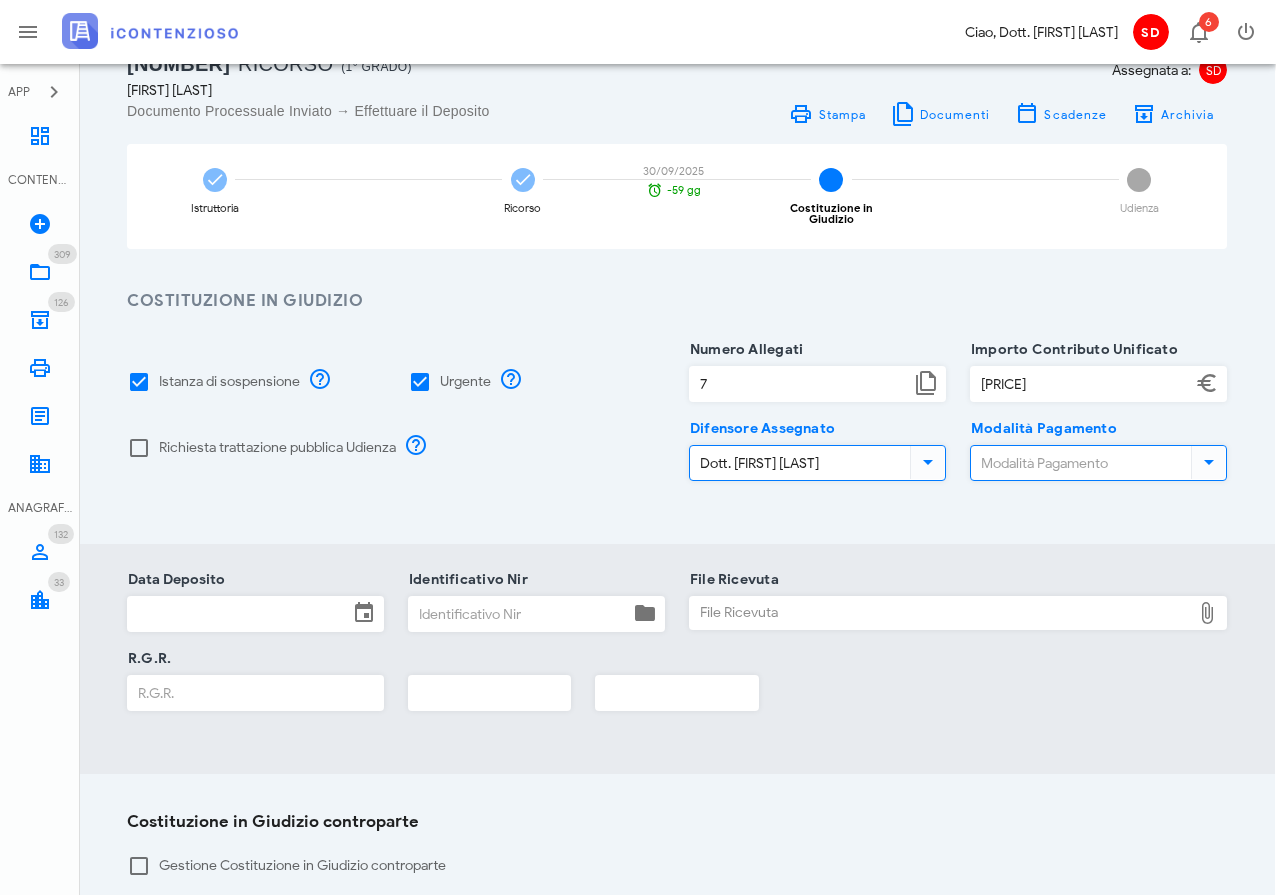 click on "Modalità Pagamento" at bounding box center [1079, 463] 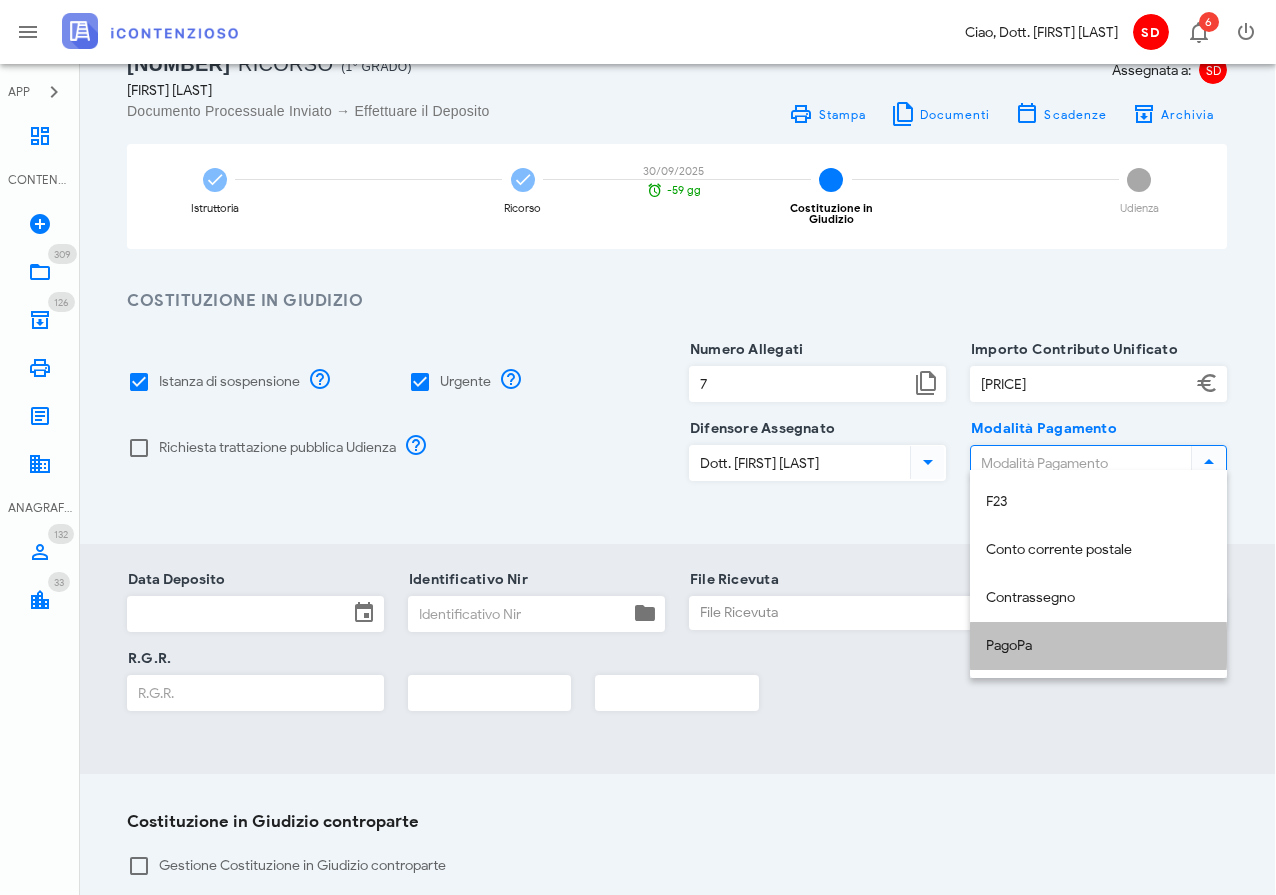 click on "PagoPa" at bounding box center [1098, 646] 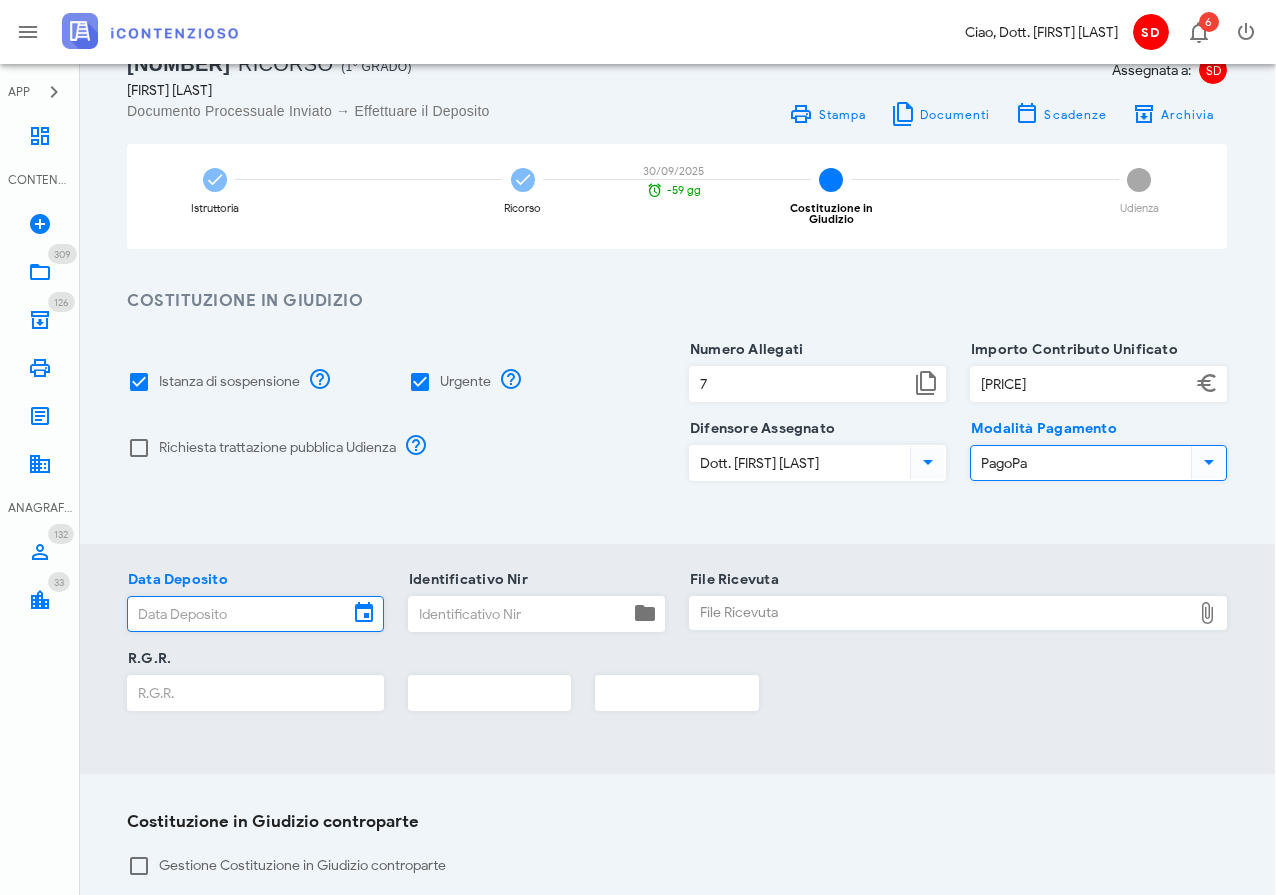 click on "Data Deposito" at bounding box center [238, 614] 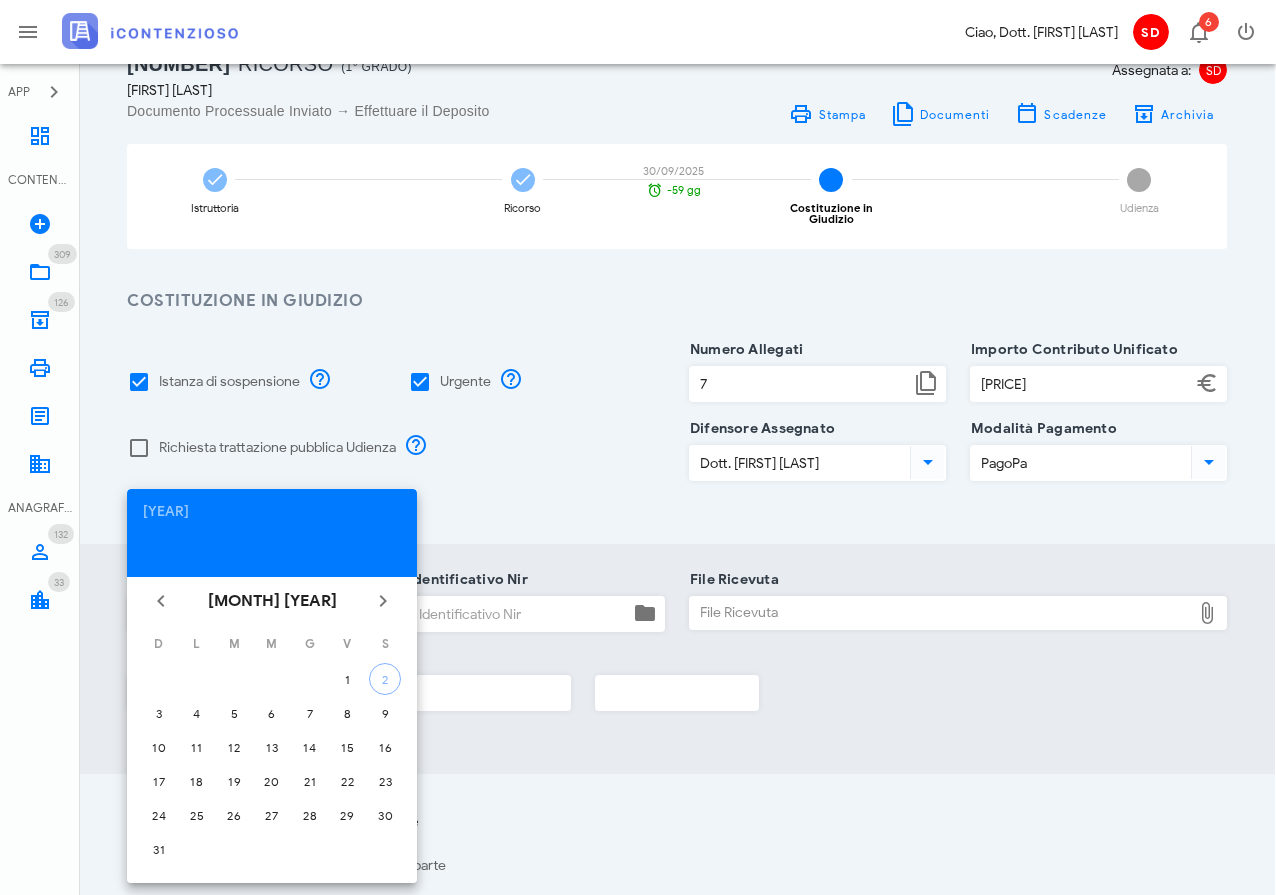 scroll, scrollTop: 71, scrollLeft: 1, axis: both 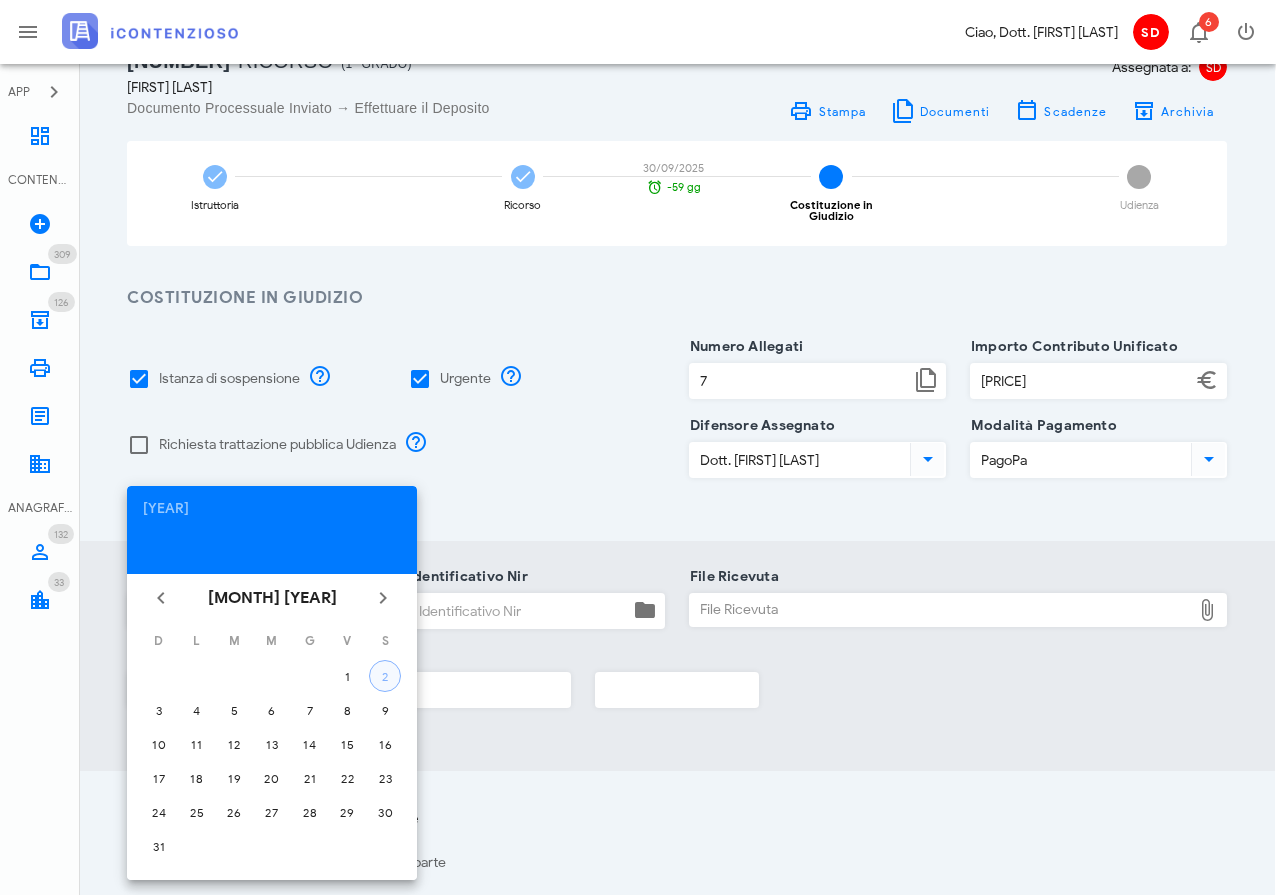 click on "2" at bounding box center (385, 676) 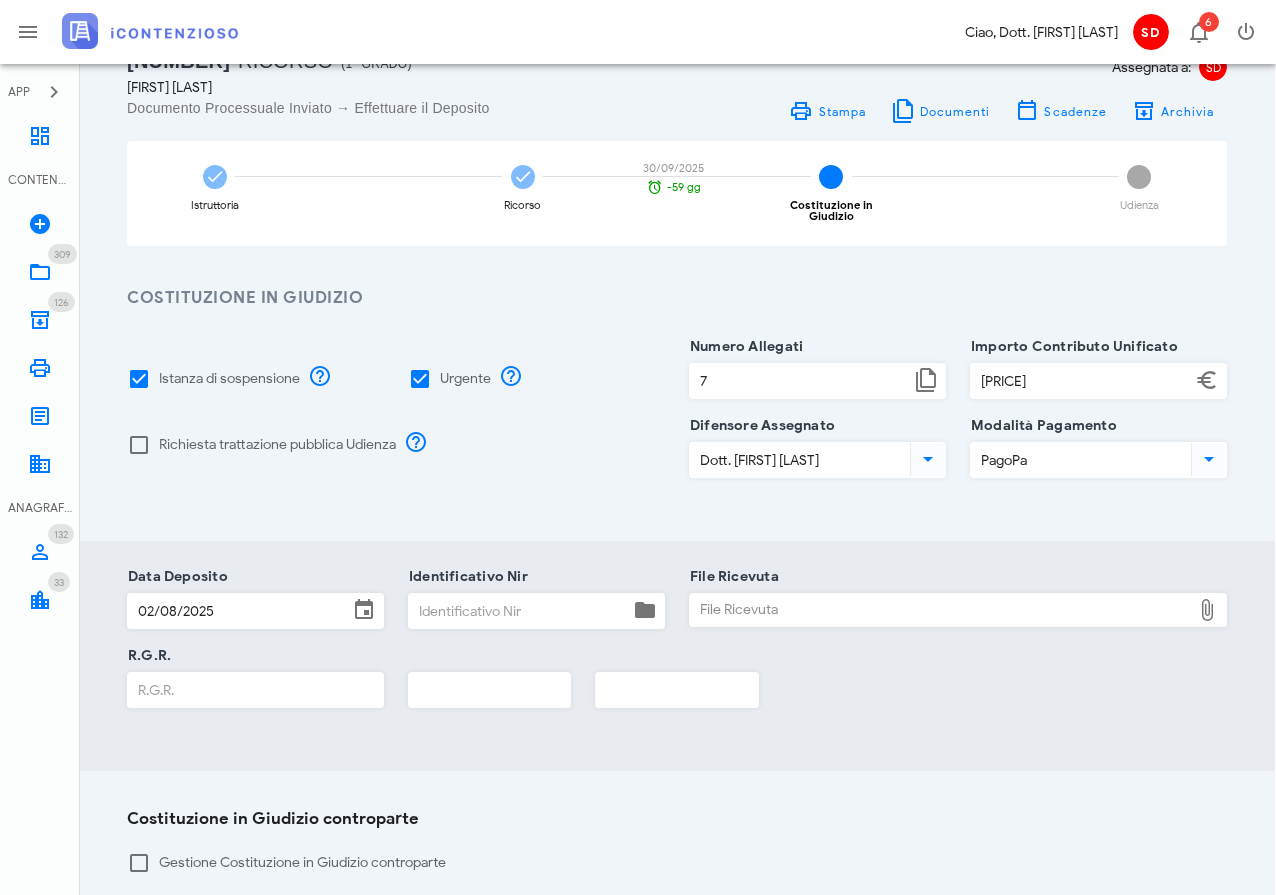 click at bounding box center [364, 610] 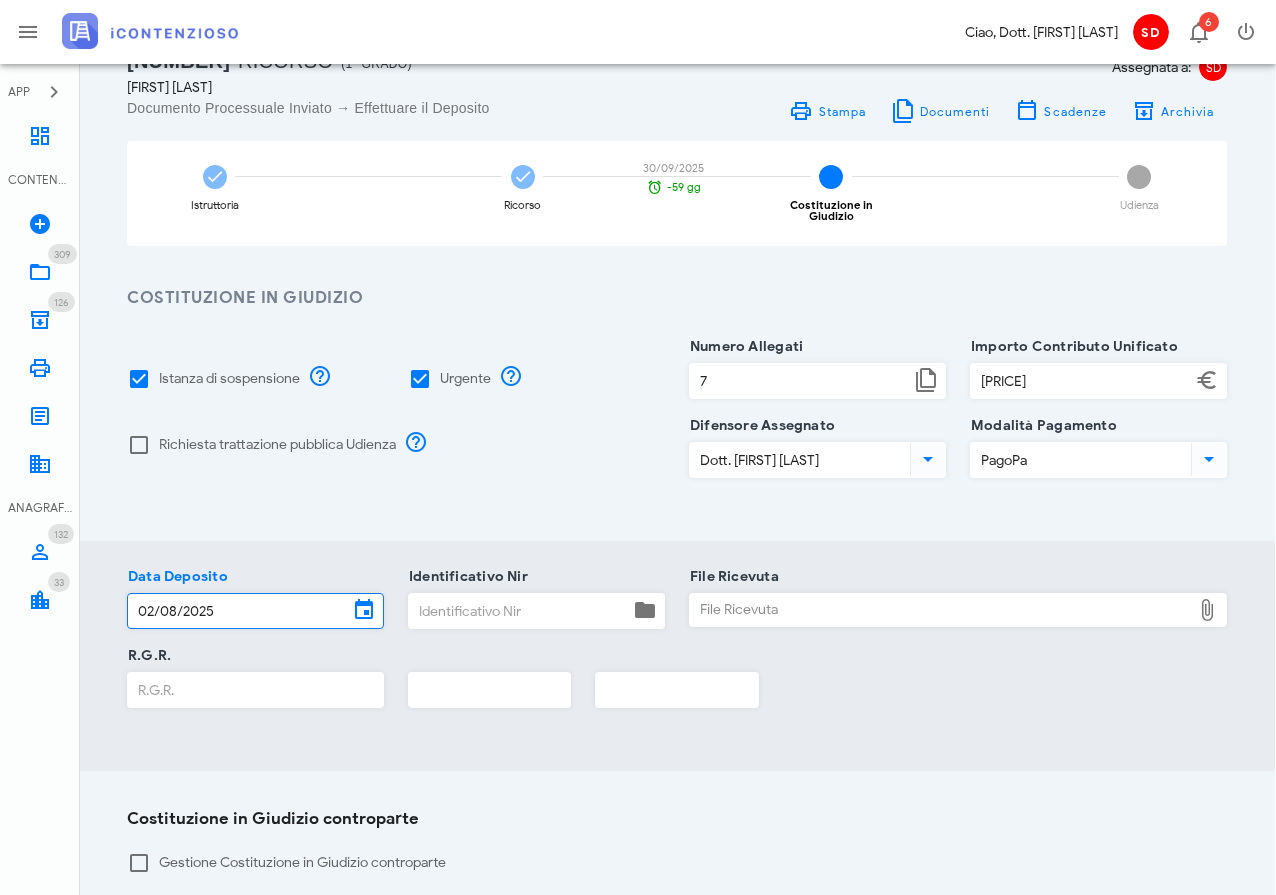 click on "02/08/2025" at bounding box center (238, 611) 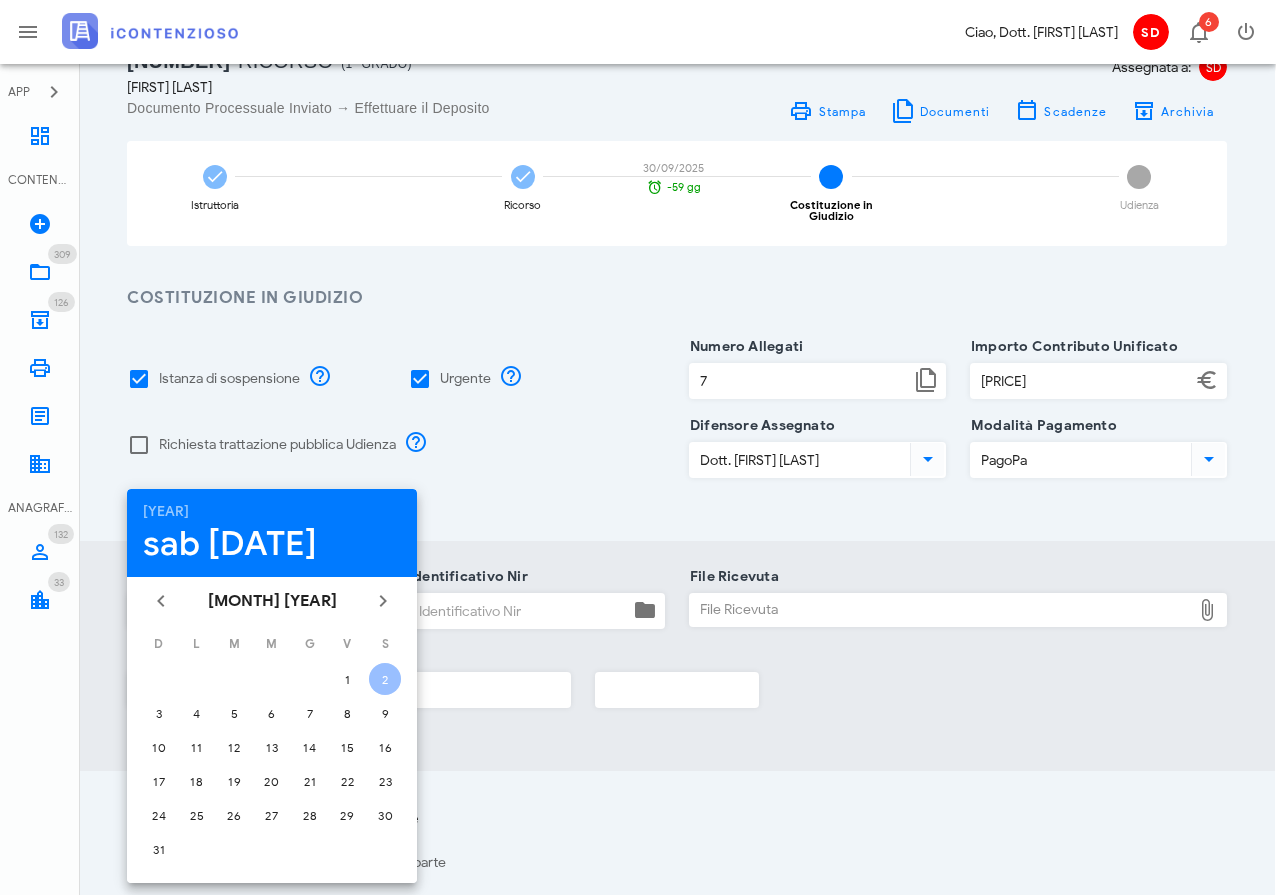 click at bounding box center [536, 639] 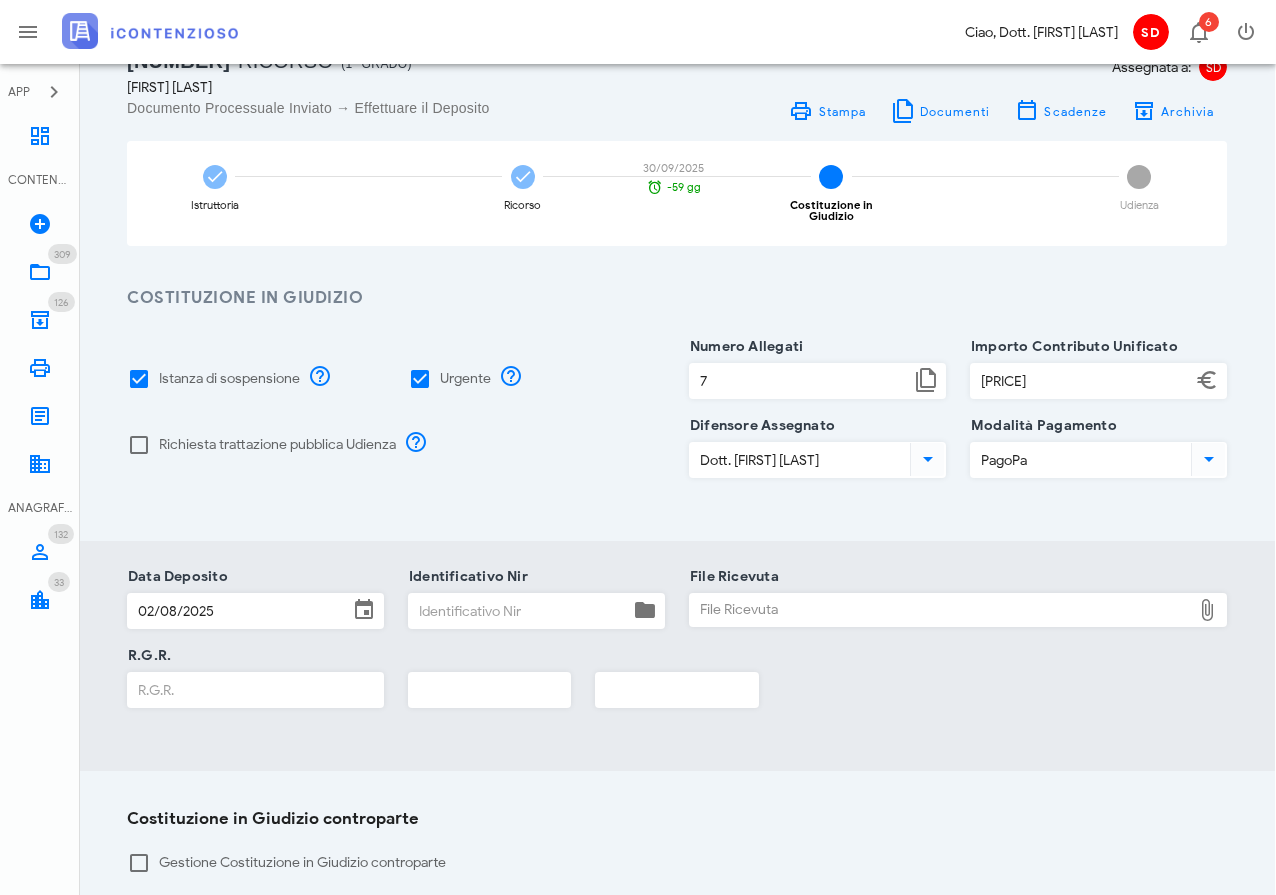 click on "File Ricevuta" at bounding box center [940, 610] 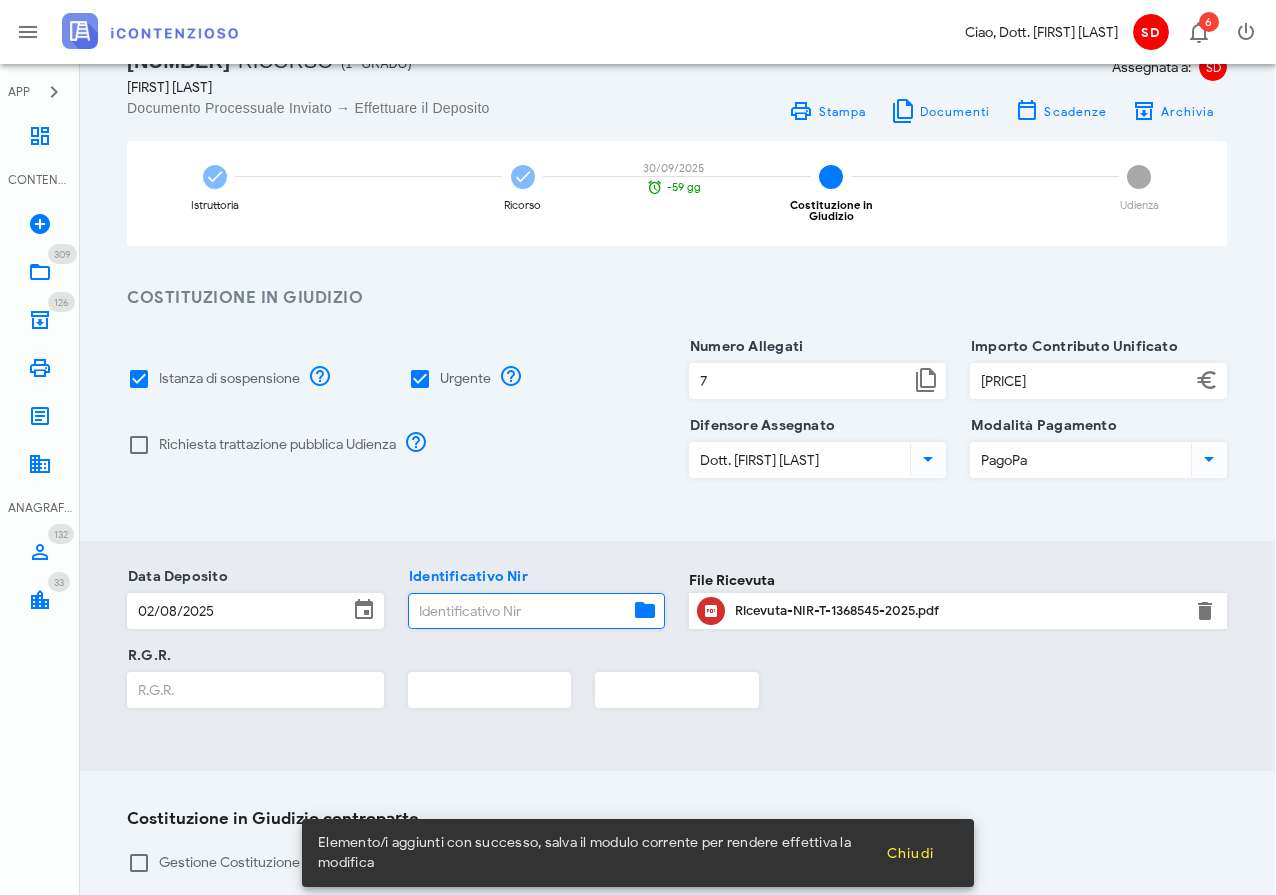 click on "Identificativo Nir" at bounding box center [519, 611] 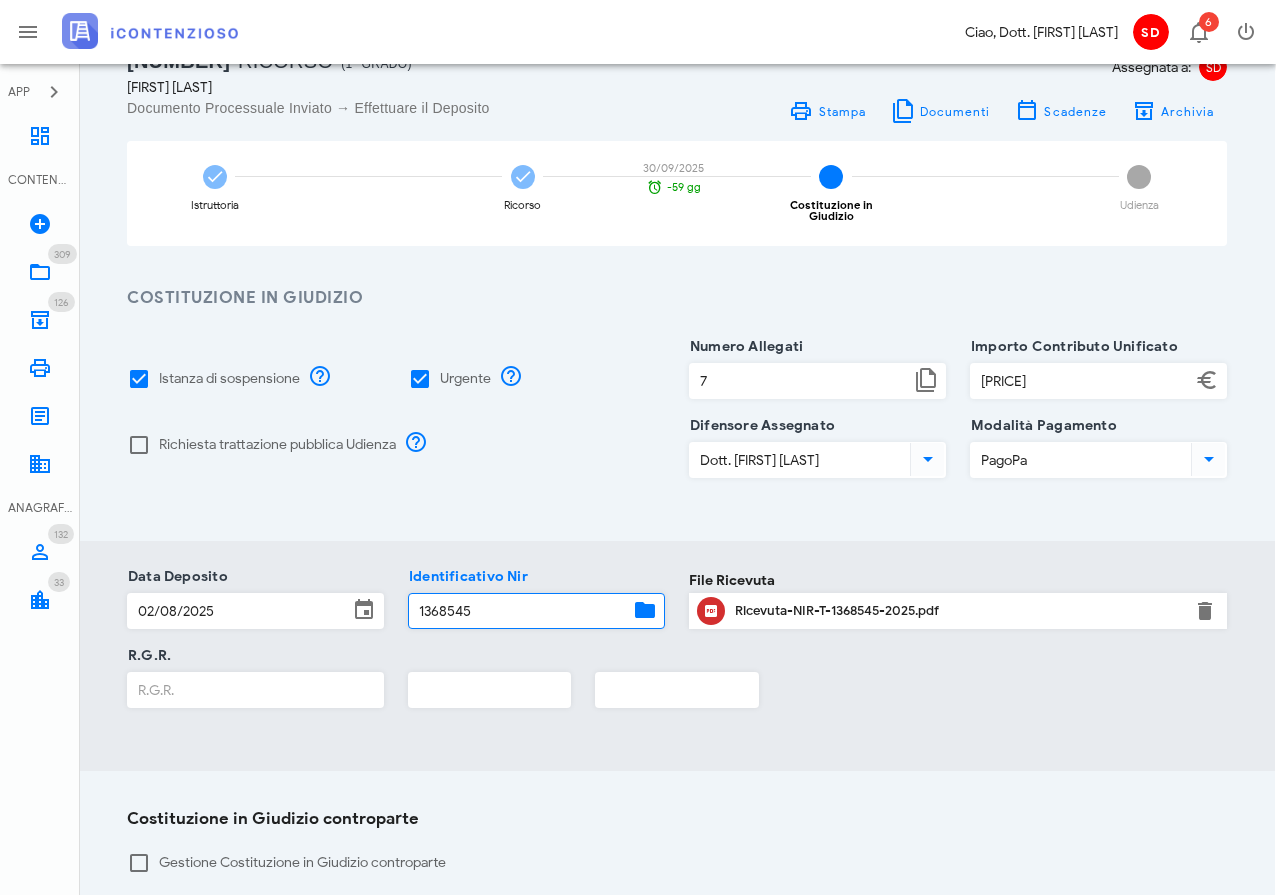 type on "1368545" 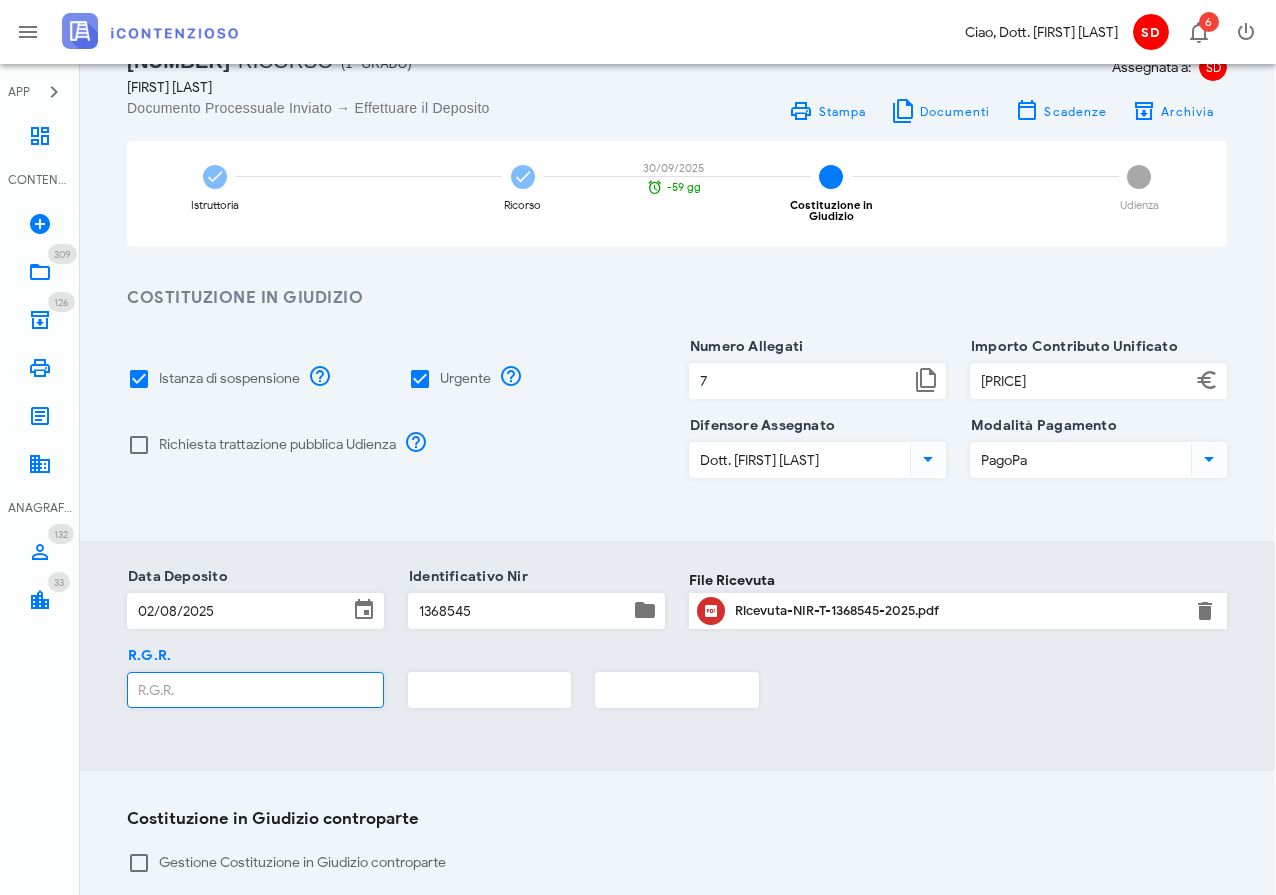 click on "R.G.R." at bounding box center [255, 690] 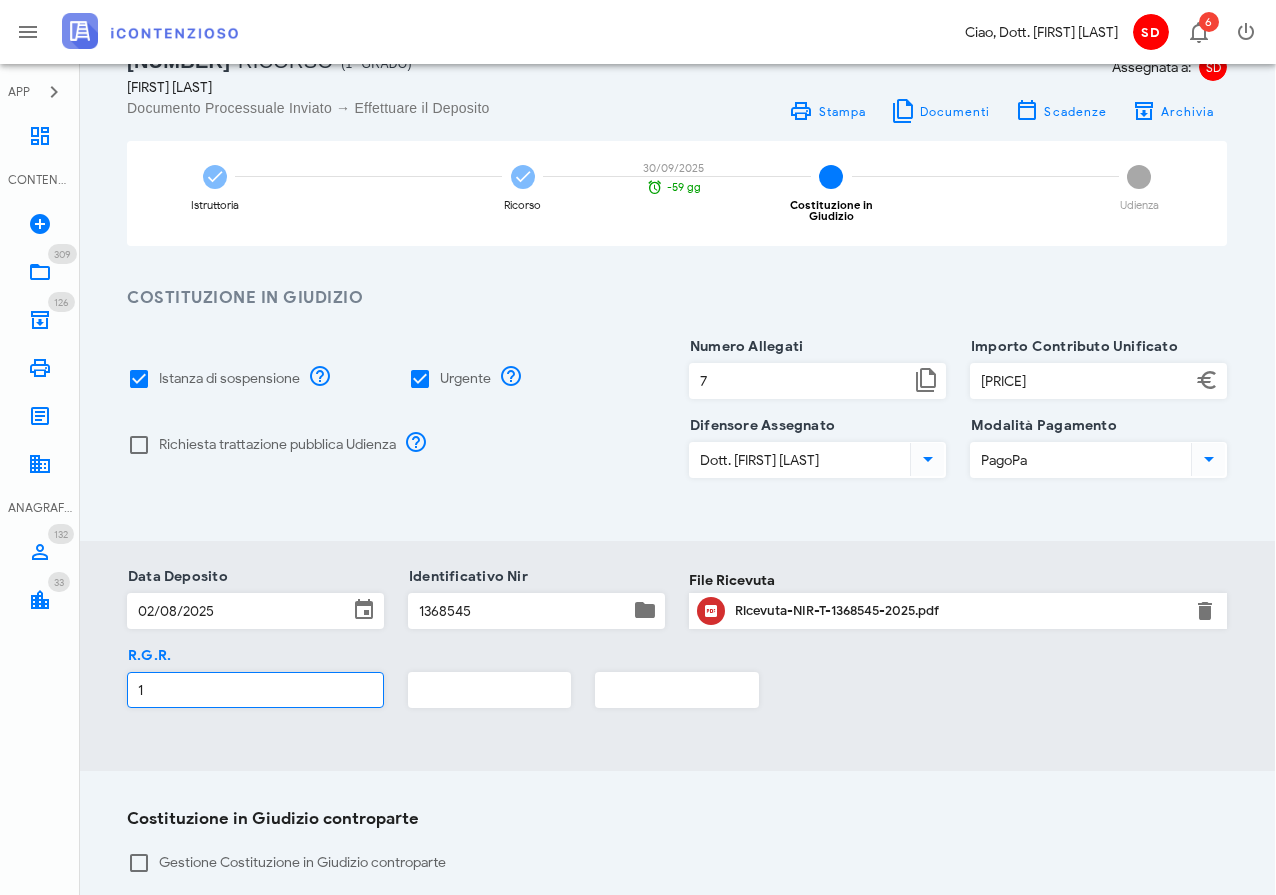 type on "1" 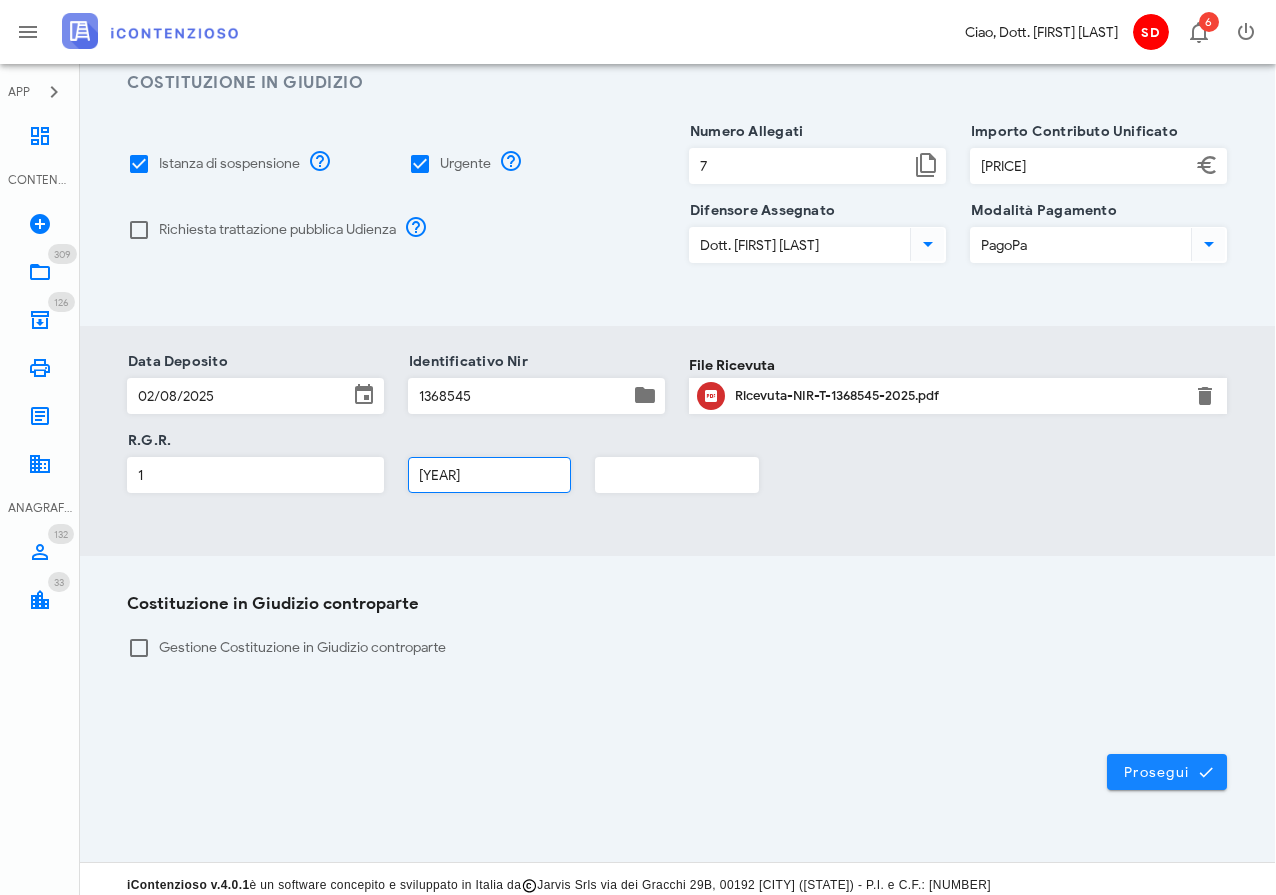 scroll, scrollTop: 287, scrollLeft: 7, axis: both 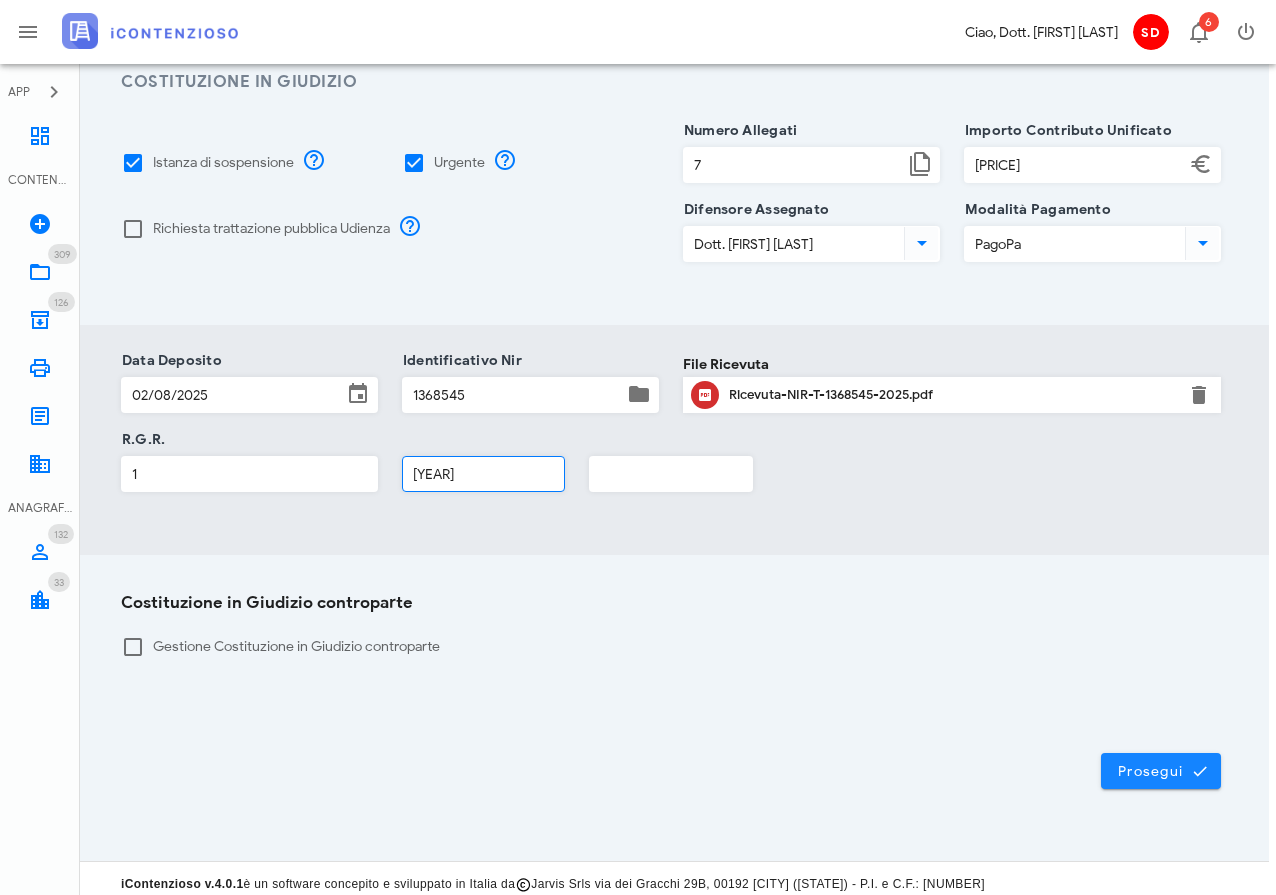 type on "2025" 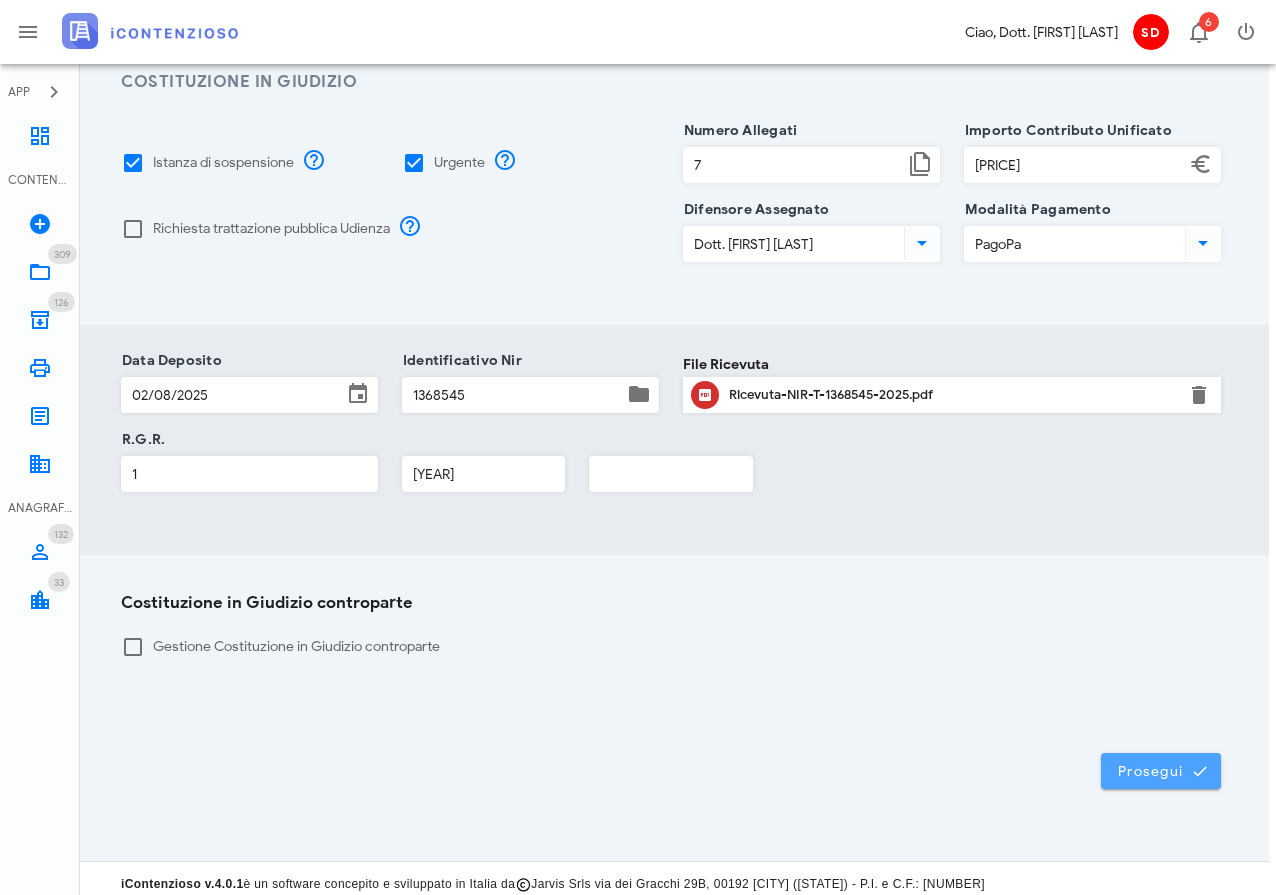 click on "Prosegui" at bounding box center (1161, 771) 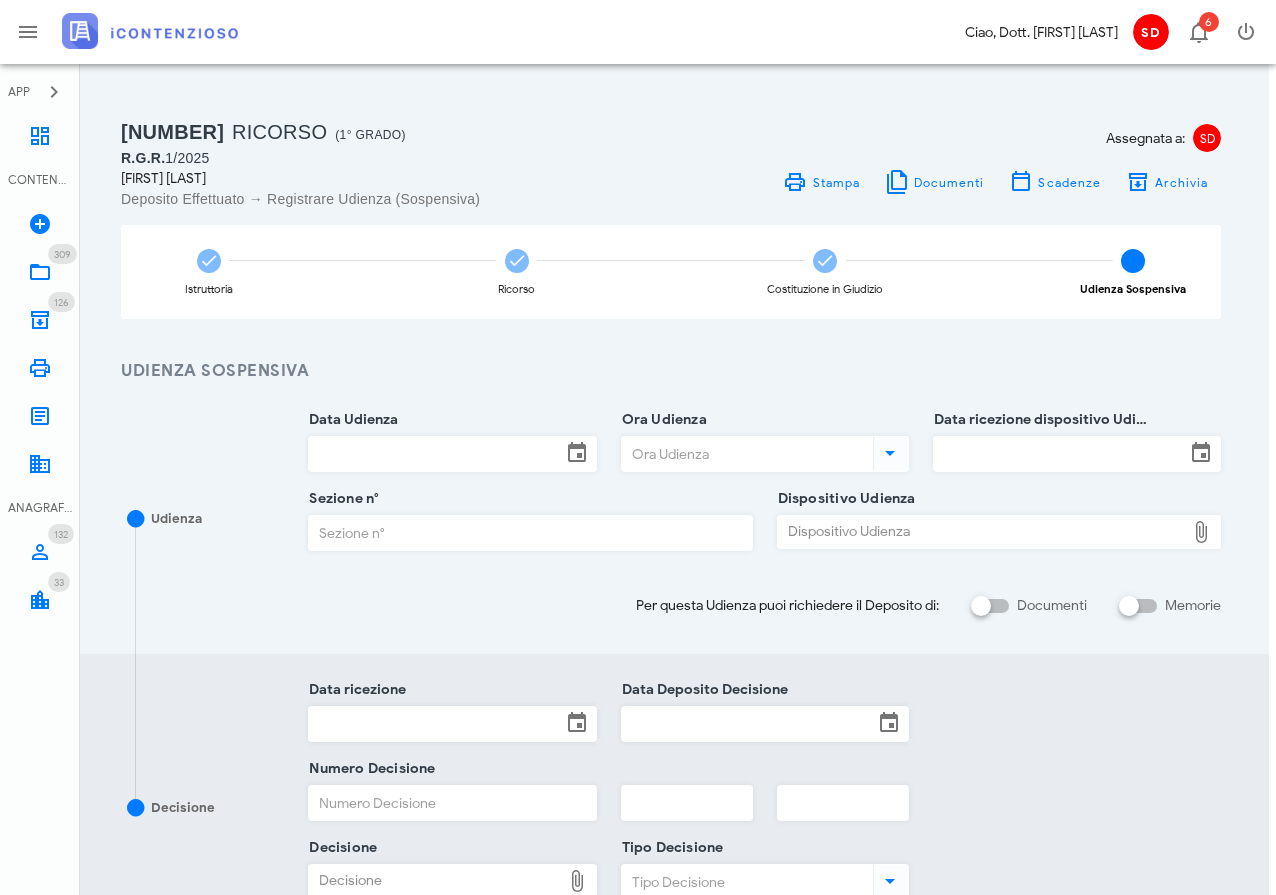 scroll, scrollTop: 0, scrollLeft: 7, axis: horizontal 